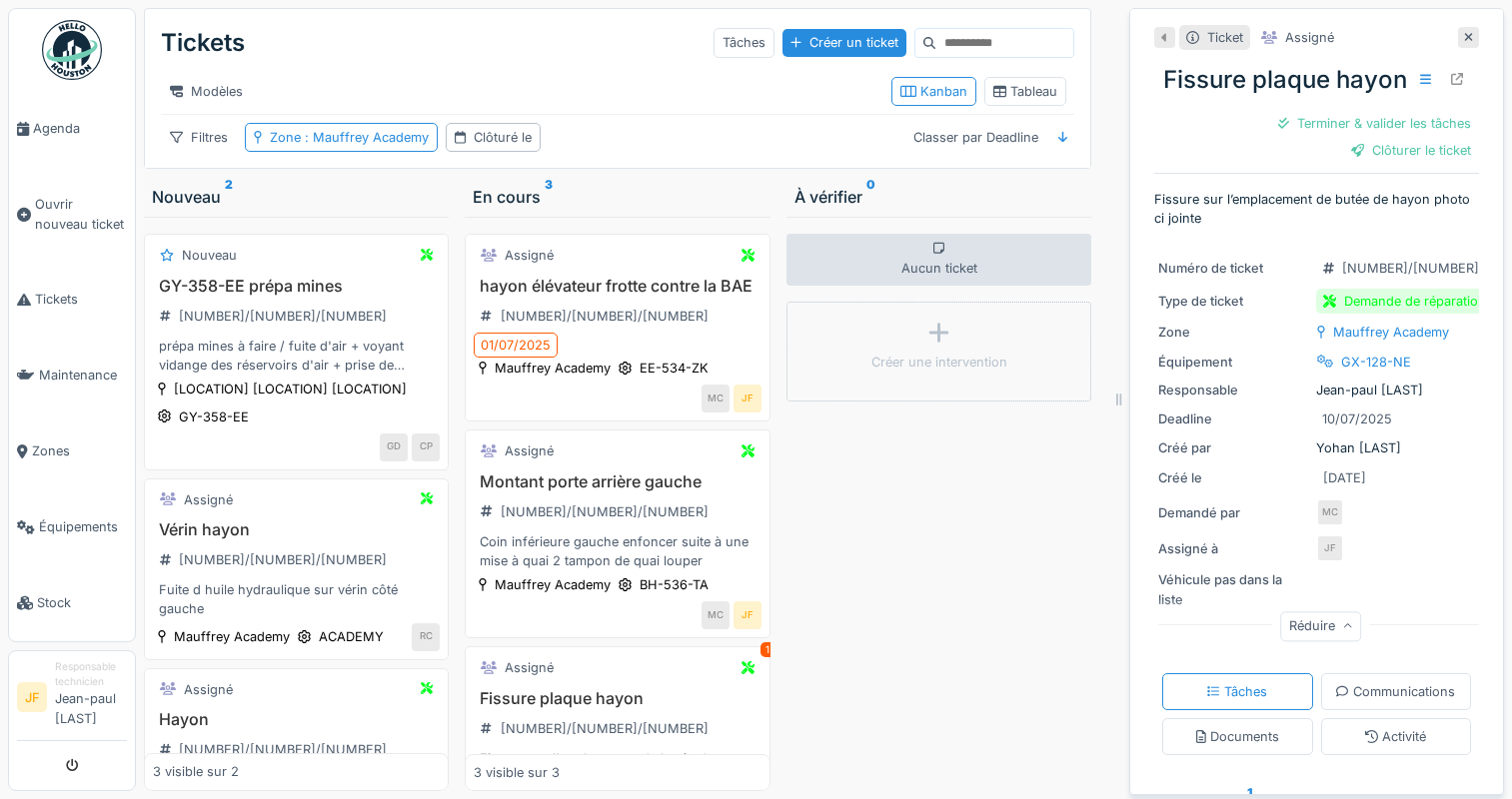 scroll, scrollTop: 0, scrollLeft: 0, axis: both 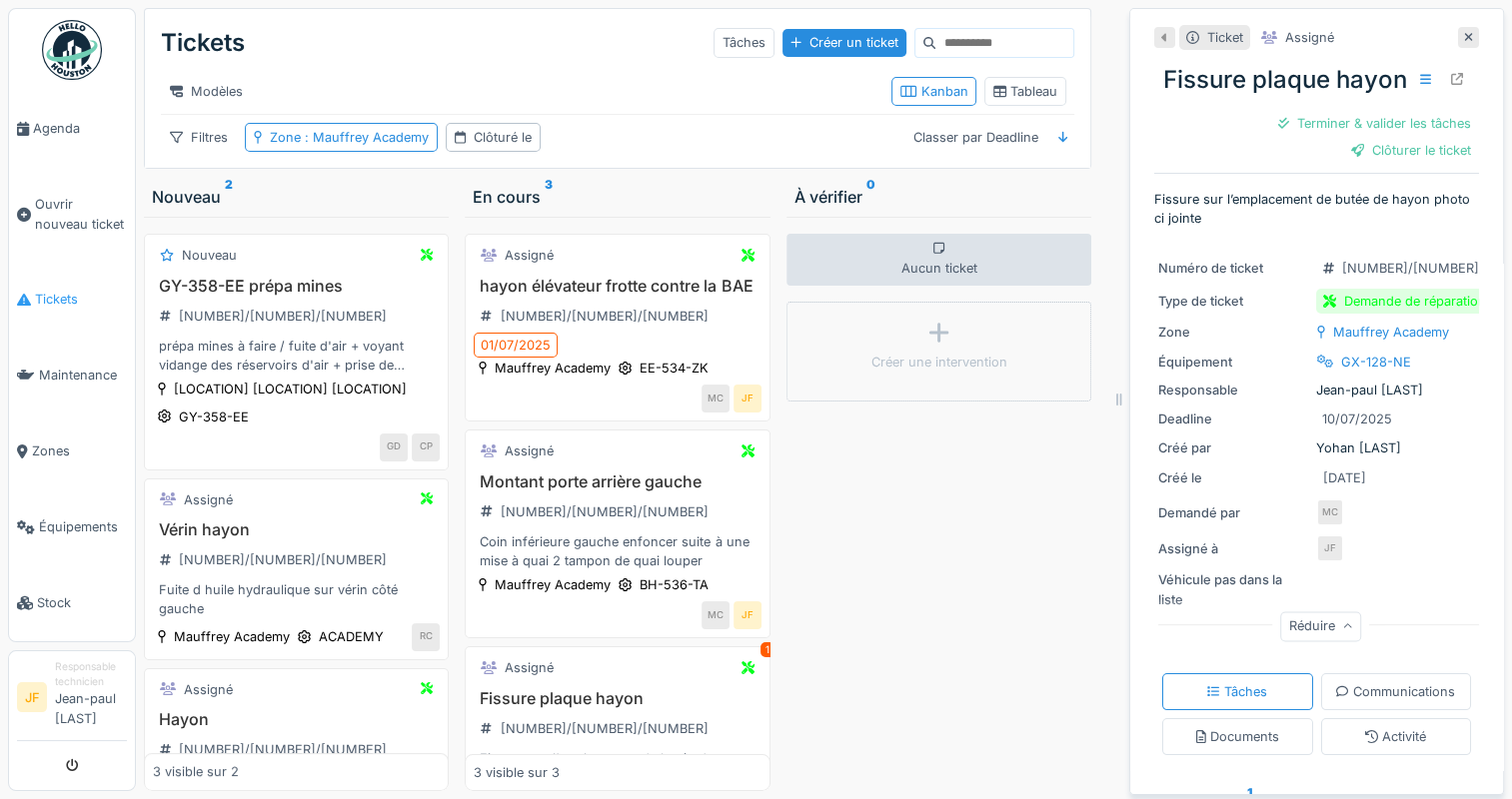 click on "Tickets" at bounding box center [72, 300] 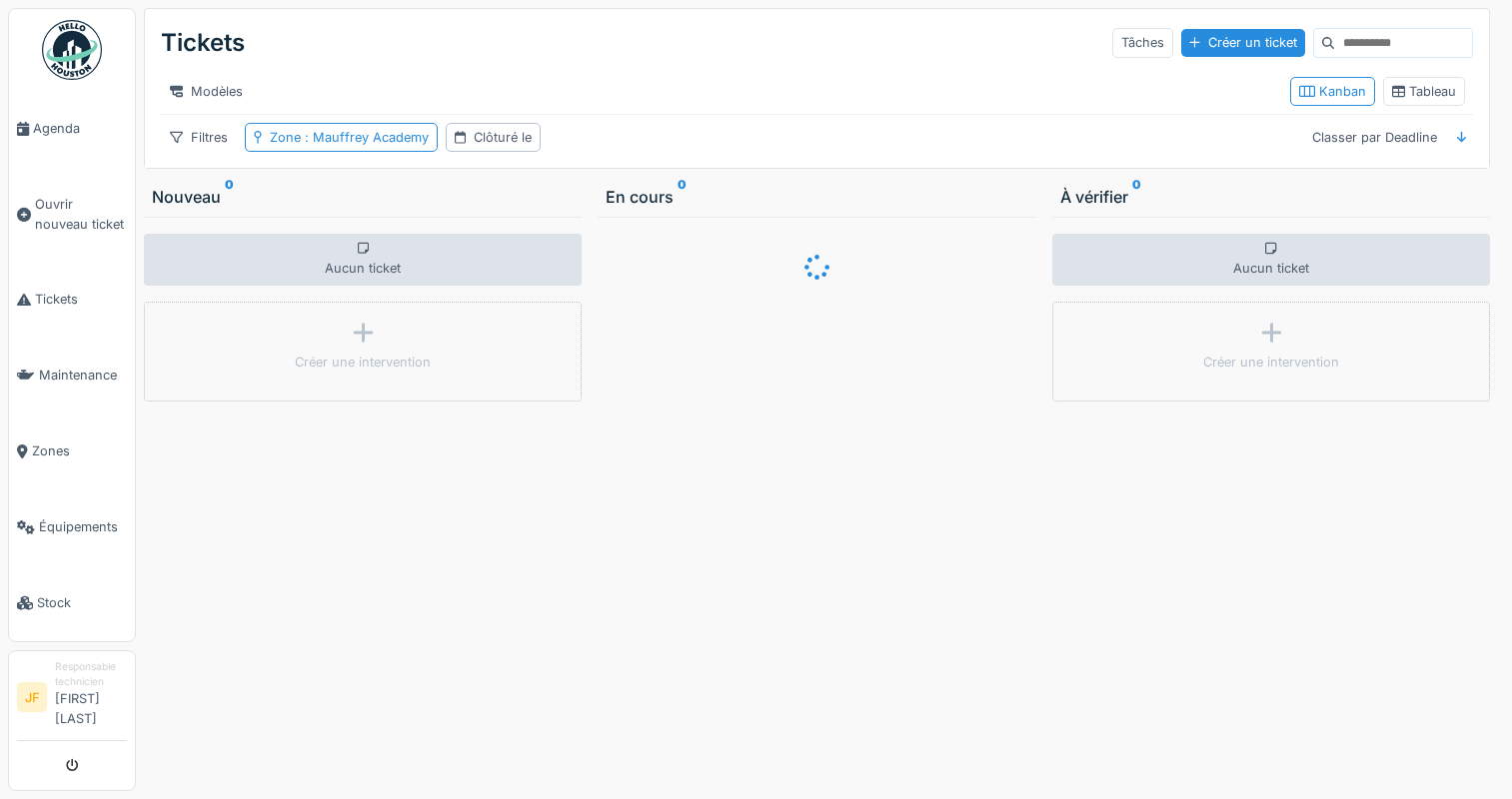 scroll, scrollTop: 0, scrollLeft: 0, axis: both 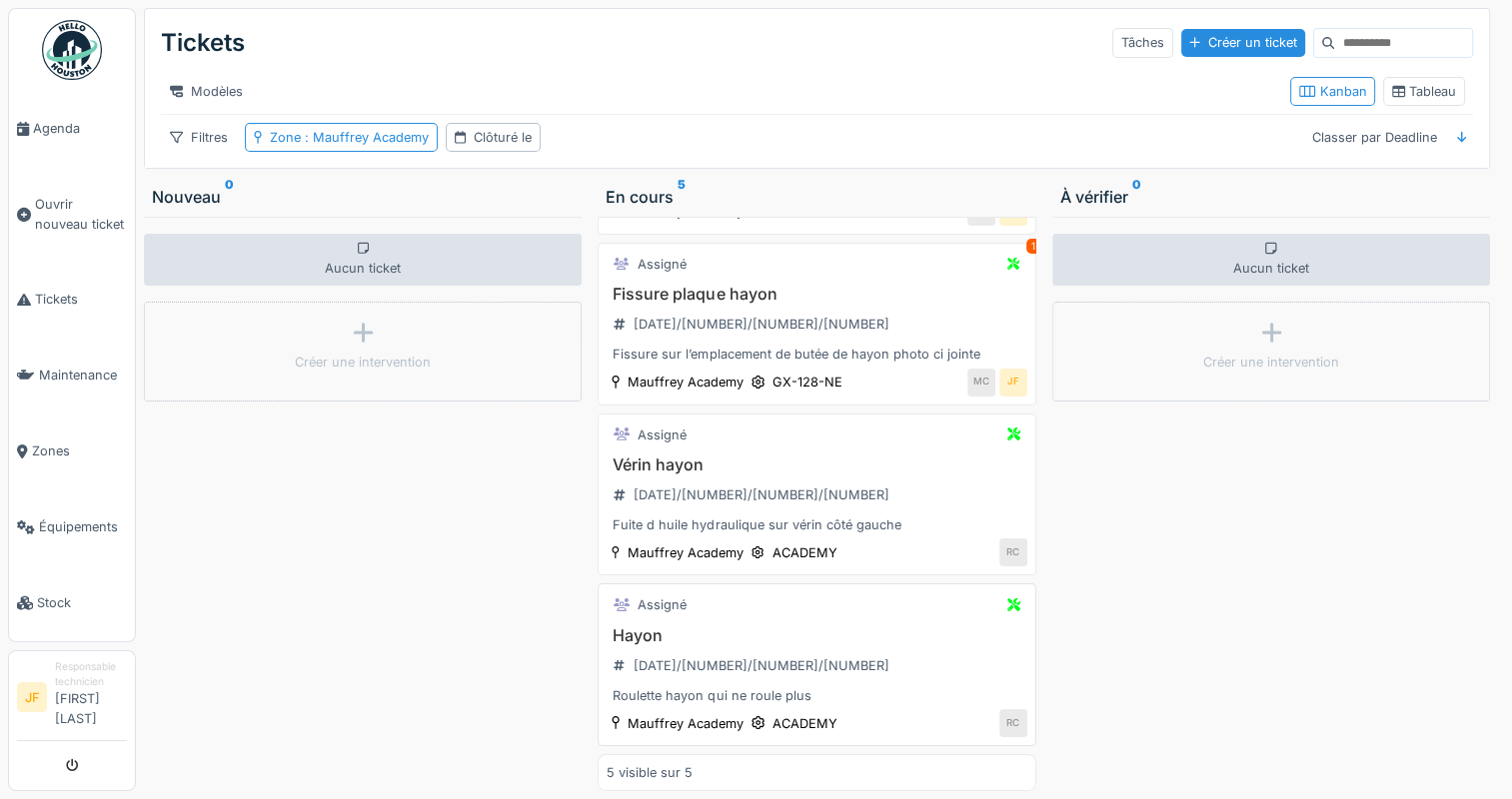 click on "Assigné Hayon 2025/07/443/01692 Roulette hayon qui ne roule plus  Mauffrey Academy ACADEMY RC" at bounding box center (816, 664) 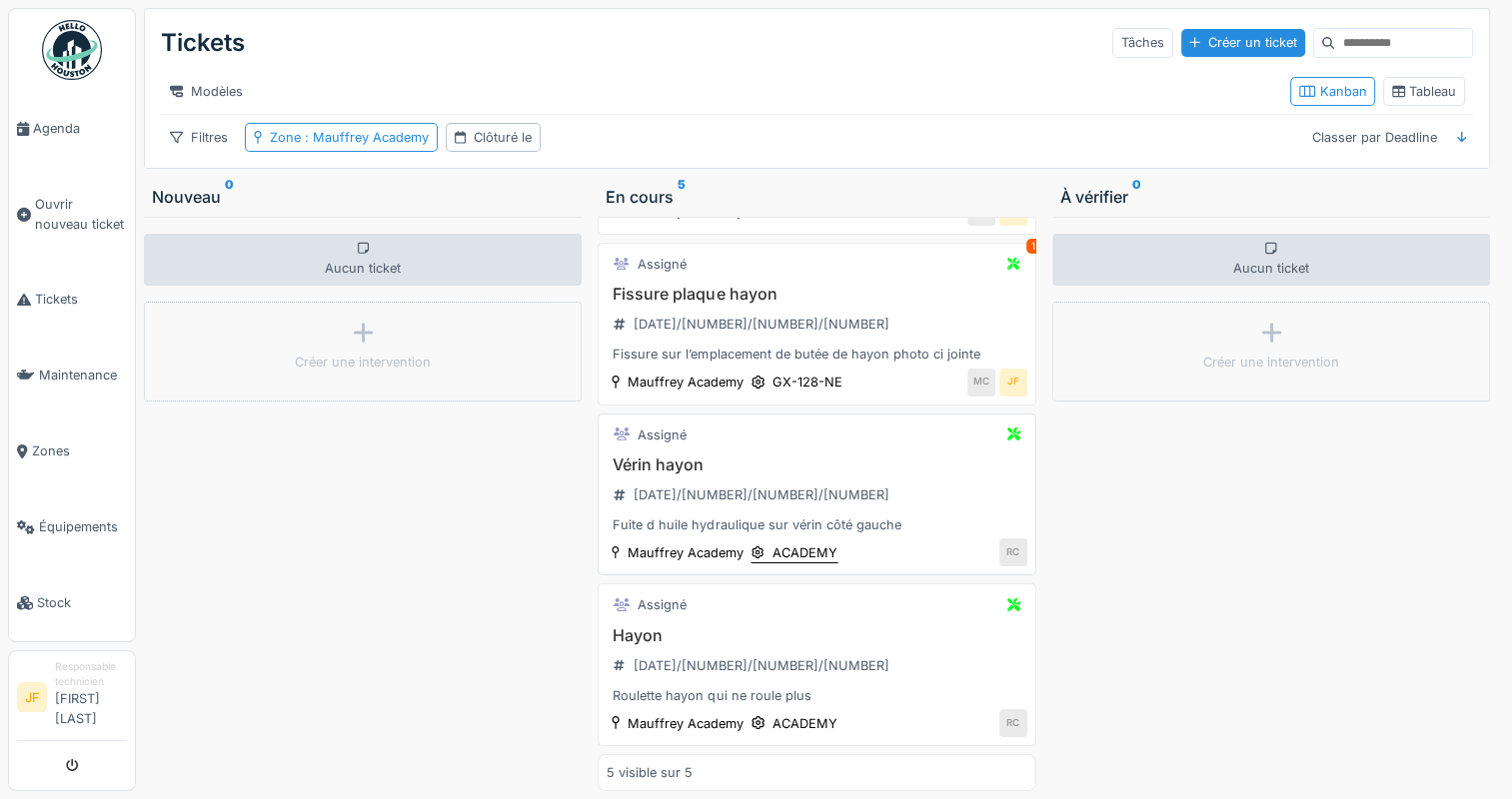 scroll, scrollTop: 419, scrollLeft: 0, axis: vertical 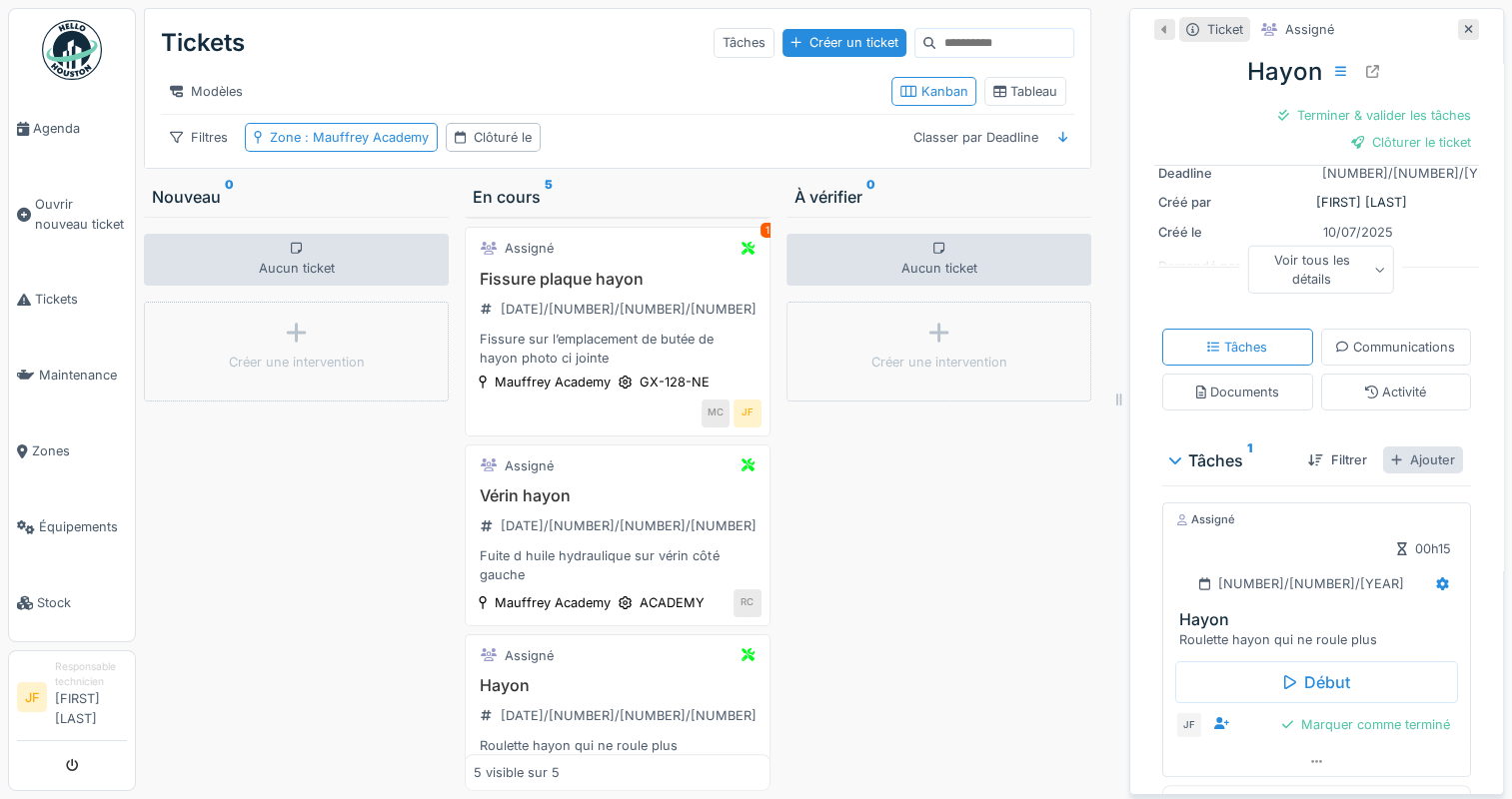 click on "Ajouter" at bounding box center (1423, 459) 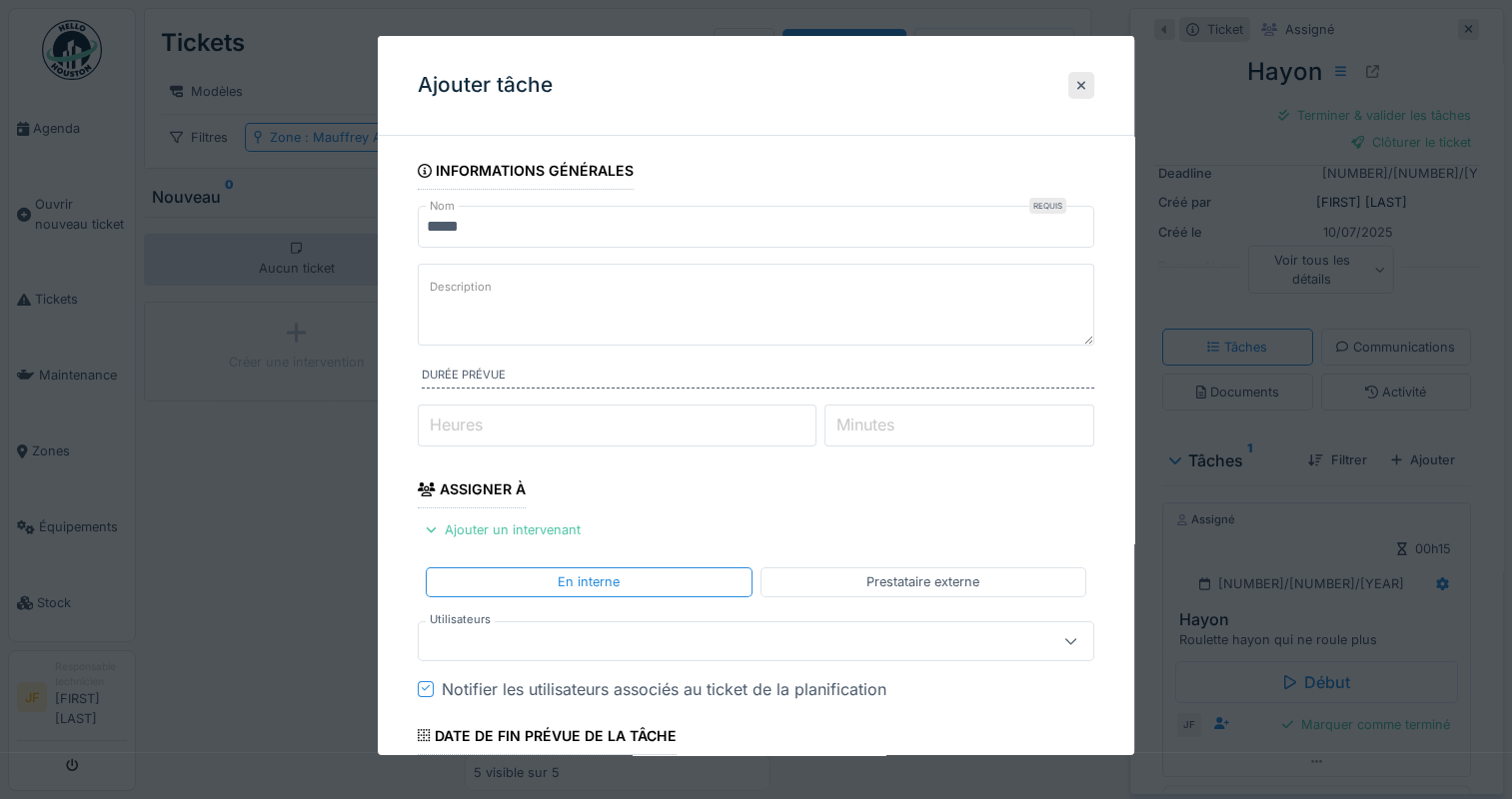 click on "Minutes" at bounding box center [865, 424] 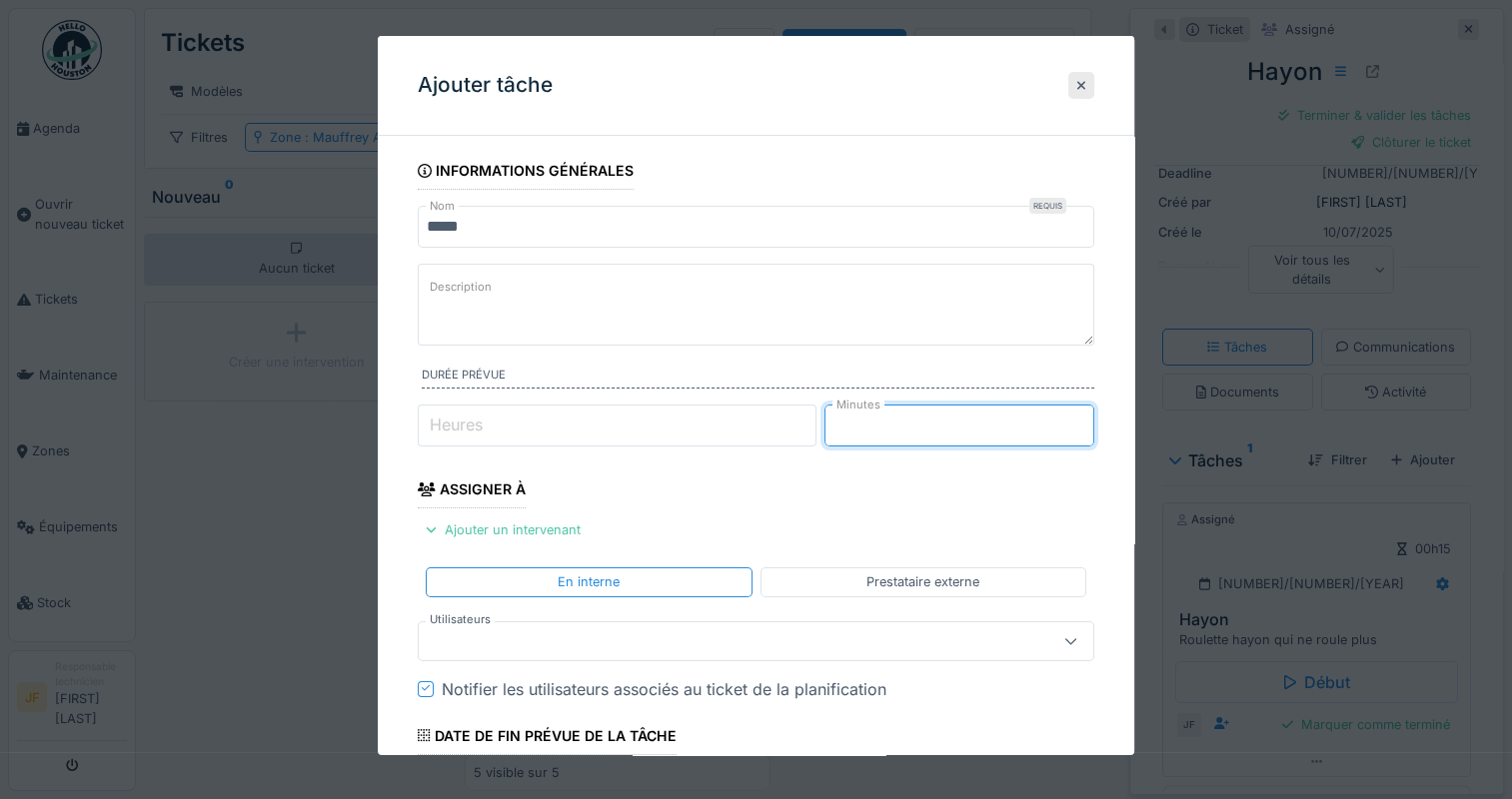 click on "*" at bounding box center [959, 425] 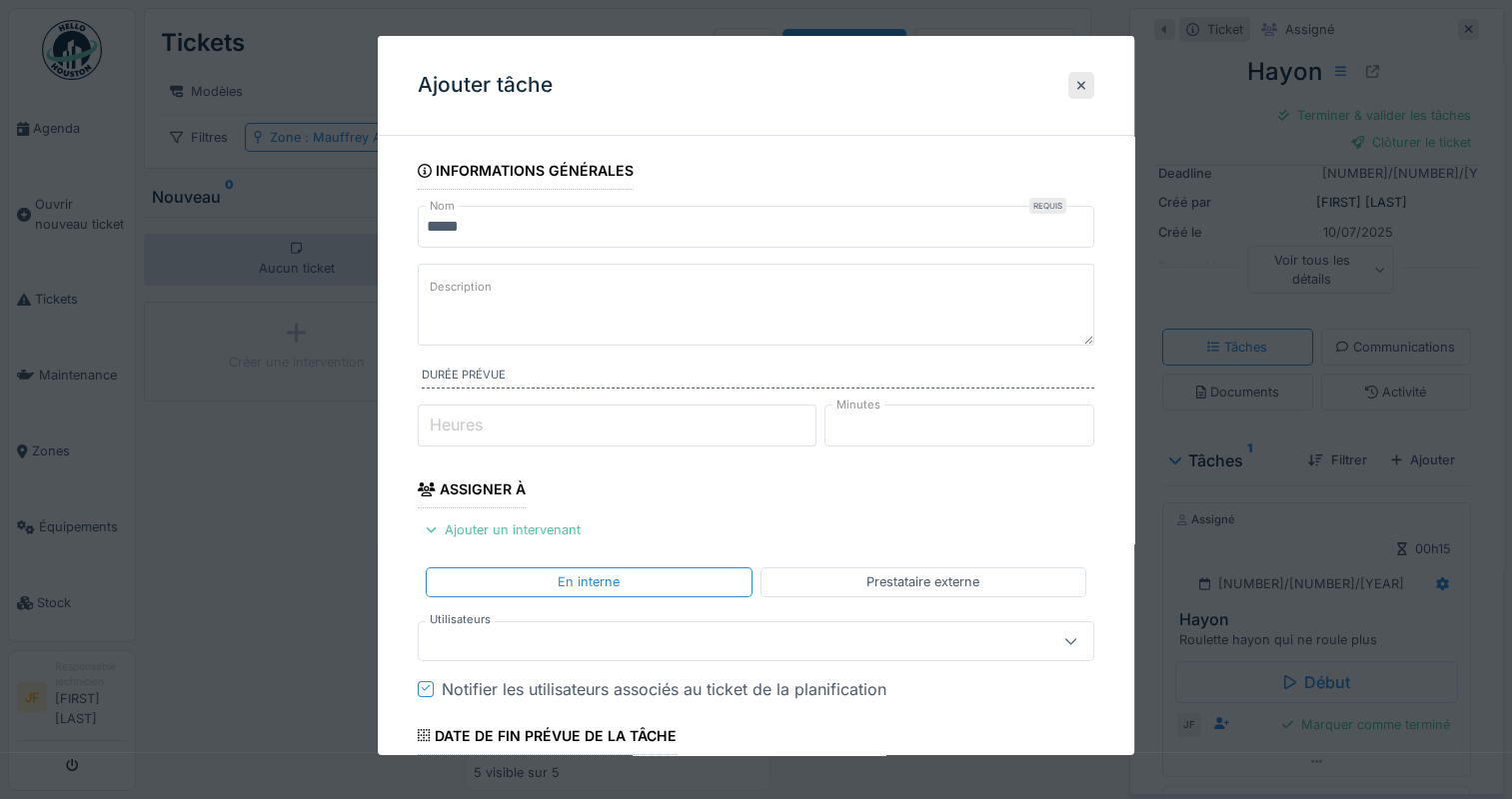 click at bounding box center (722, 641) 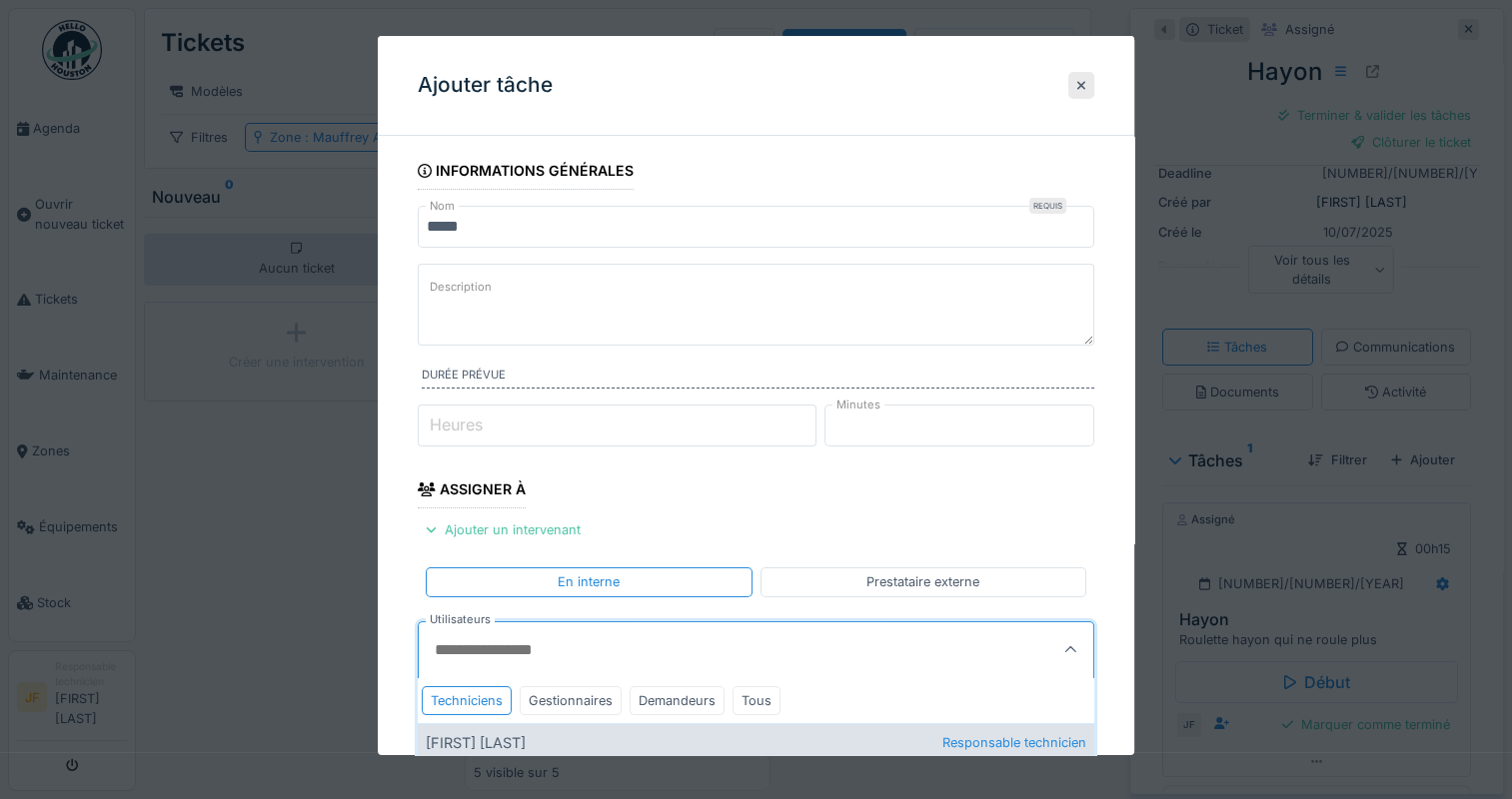 click on "Jean-paul Flesch   Responsable technicien" at bounding box center (756, 742) 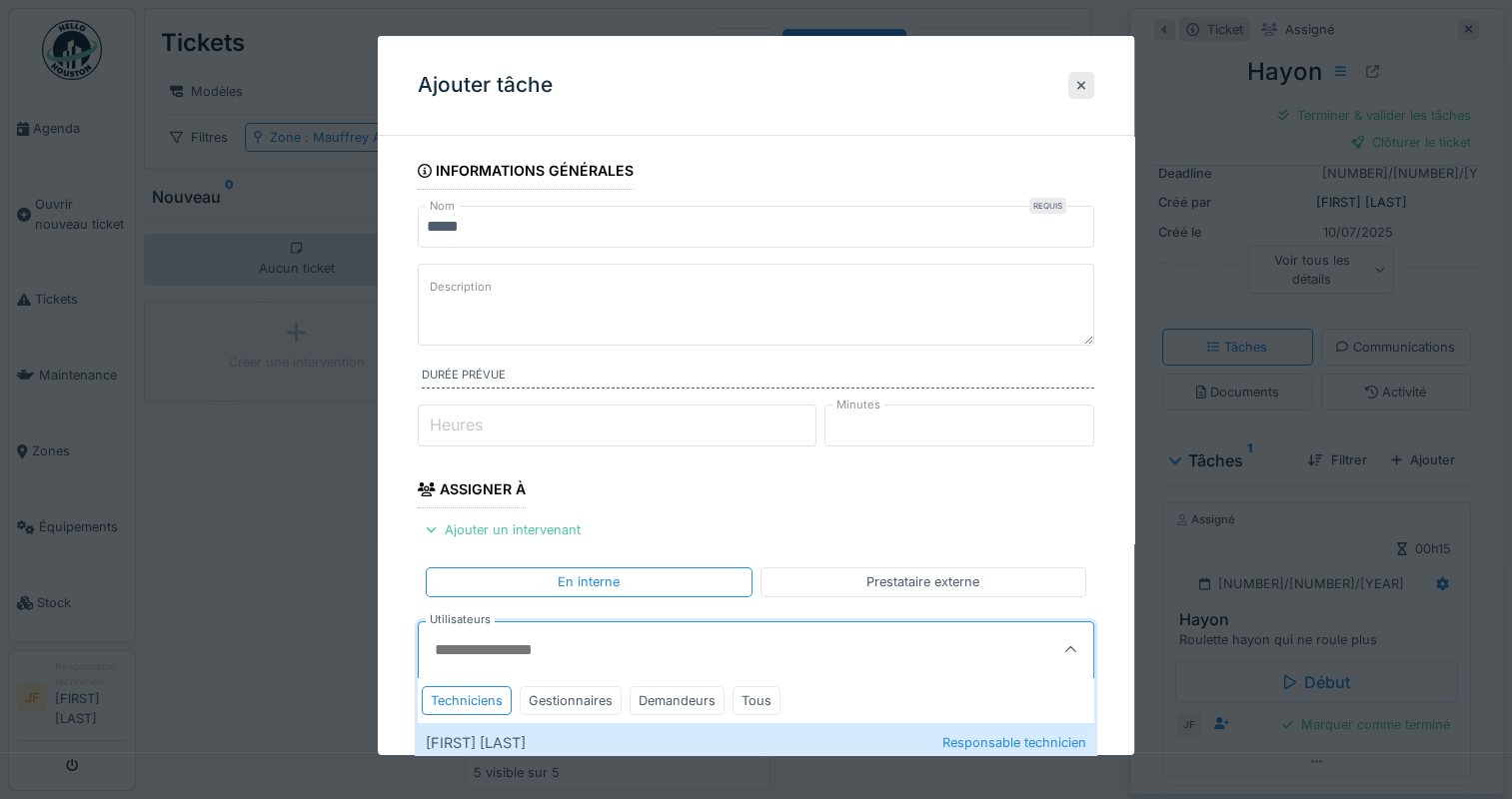type on "*****" 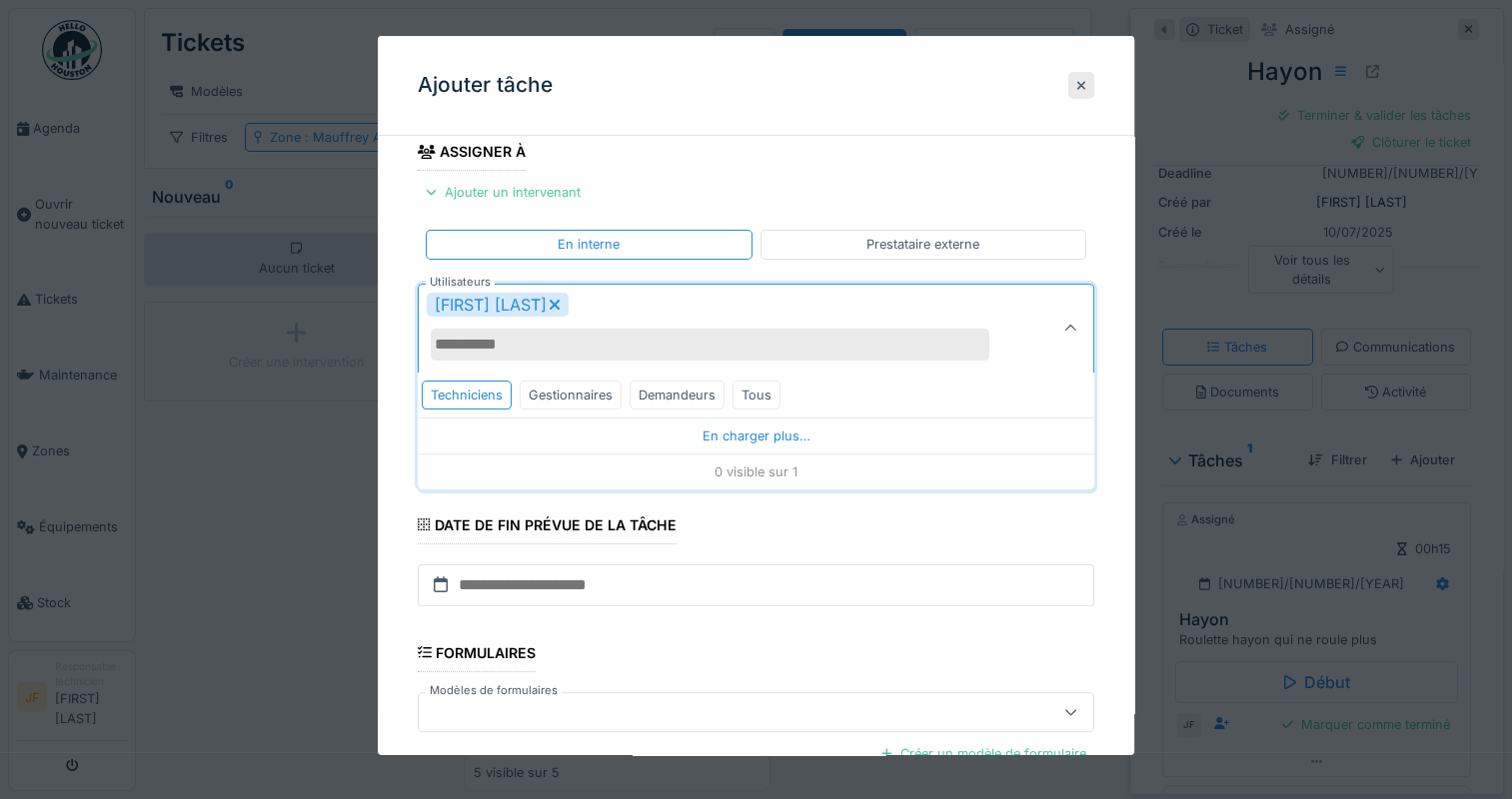 scroll, scrollTop: 499, scrollLeft: 0, axis: vertical 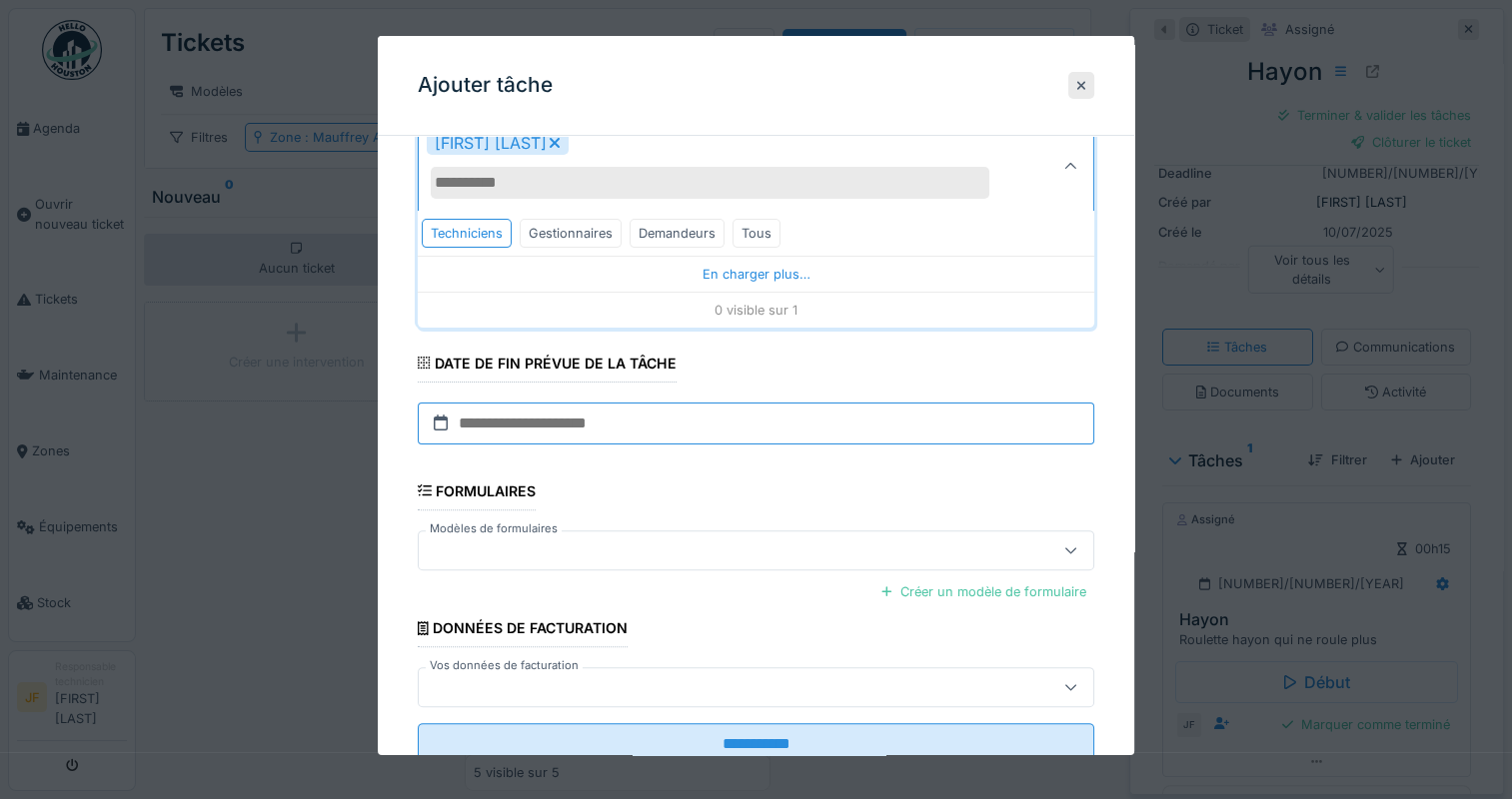 click at bounding box center (756, 423) 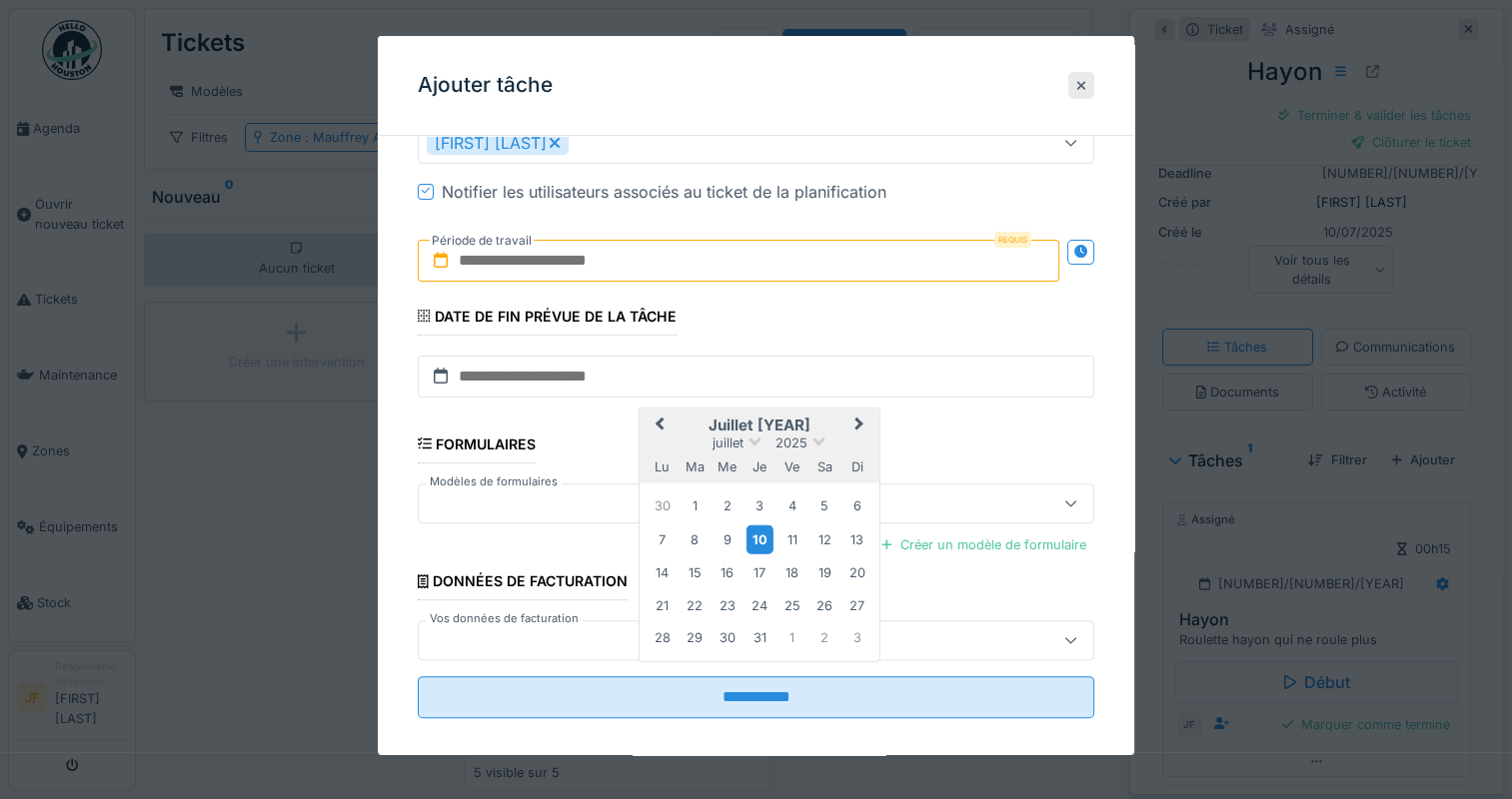 click on "10" at bounding box center [758, 538] 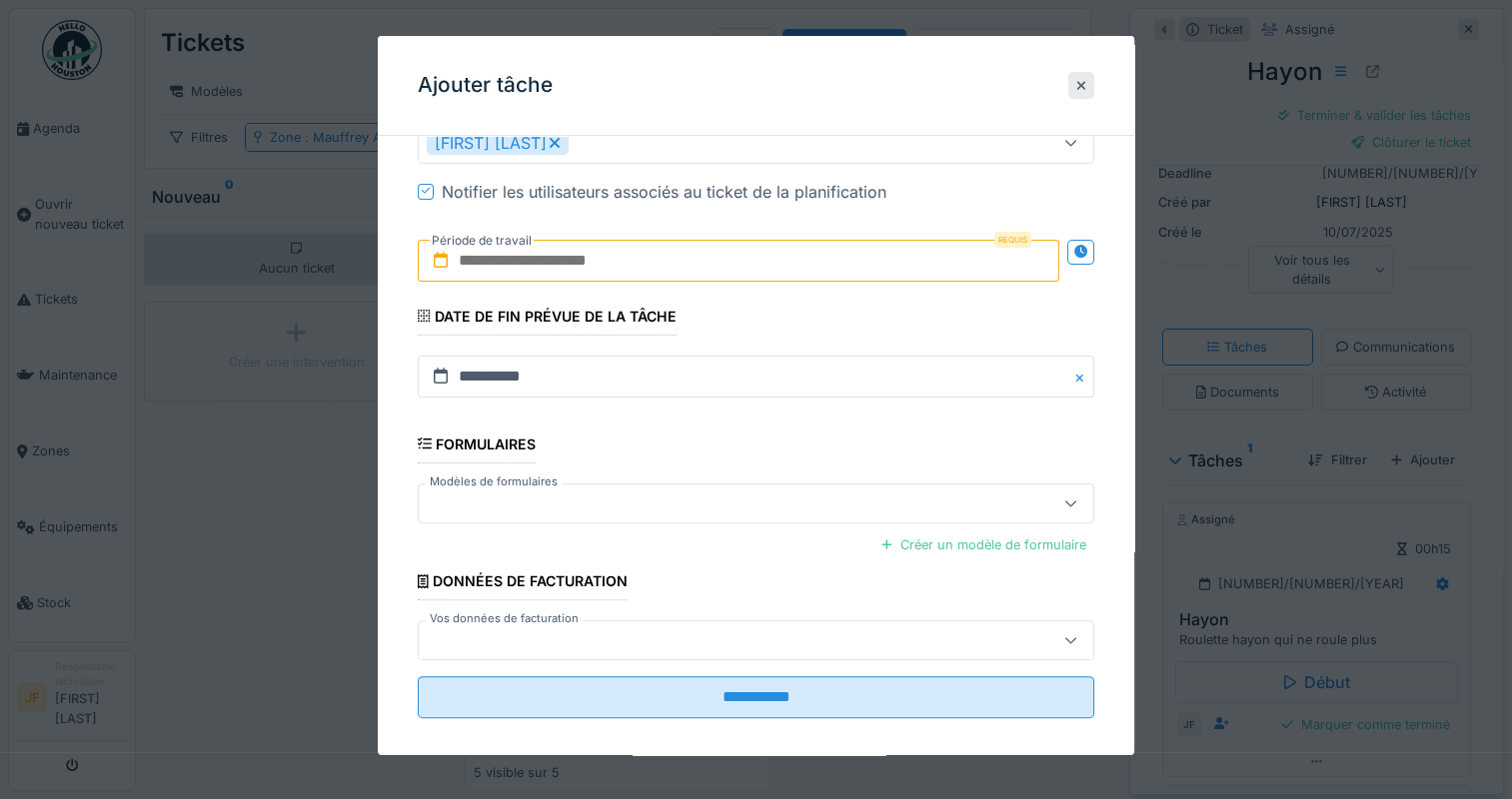 click at bounding box center (739, 261) 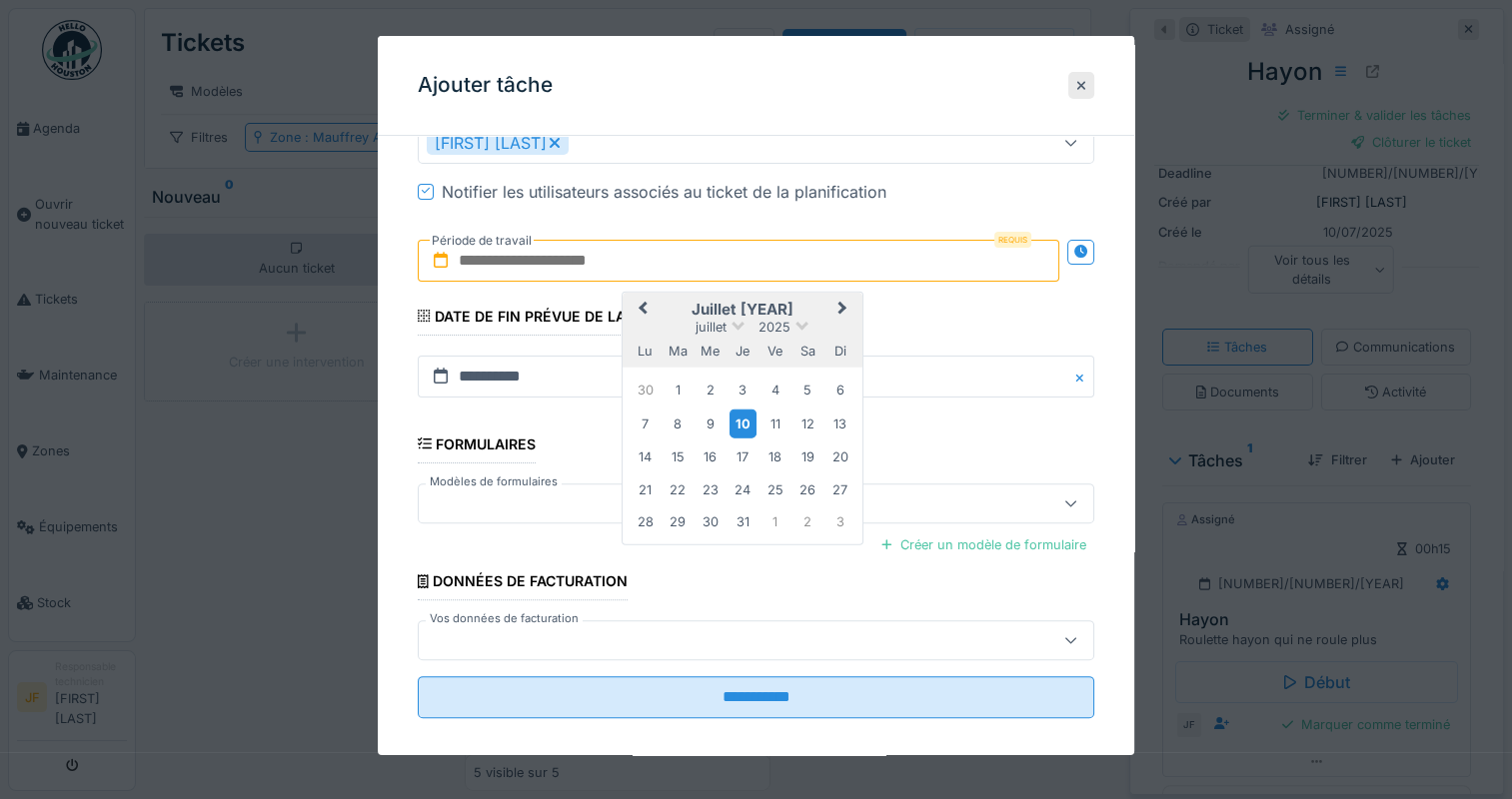 click on "10" at bounding box center (743, 422) 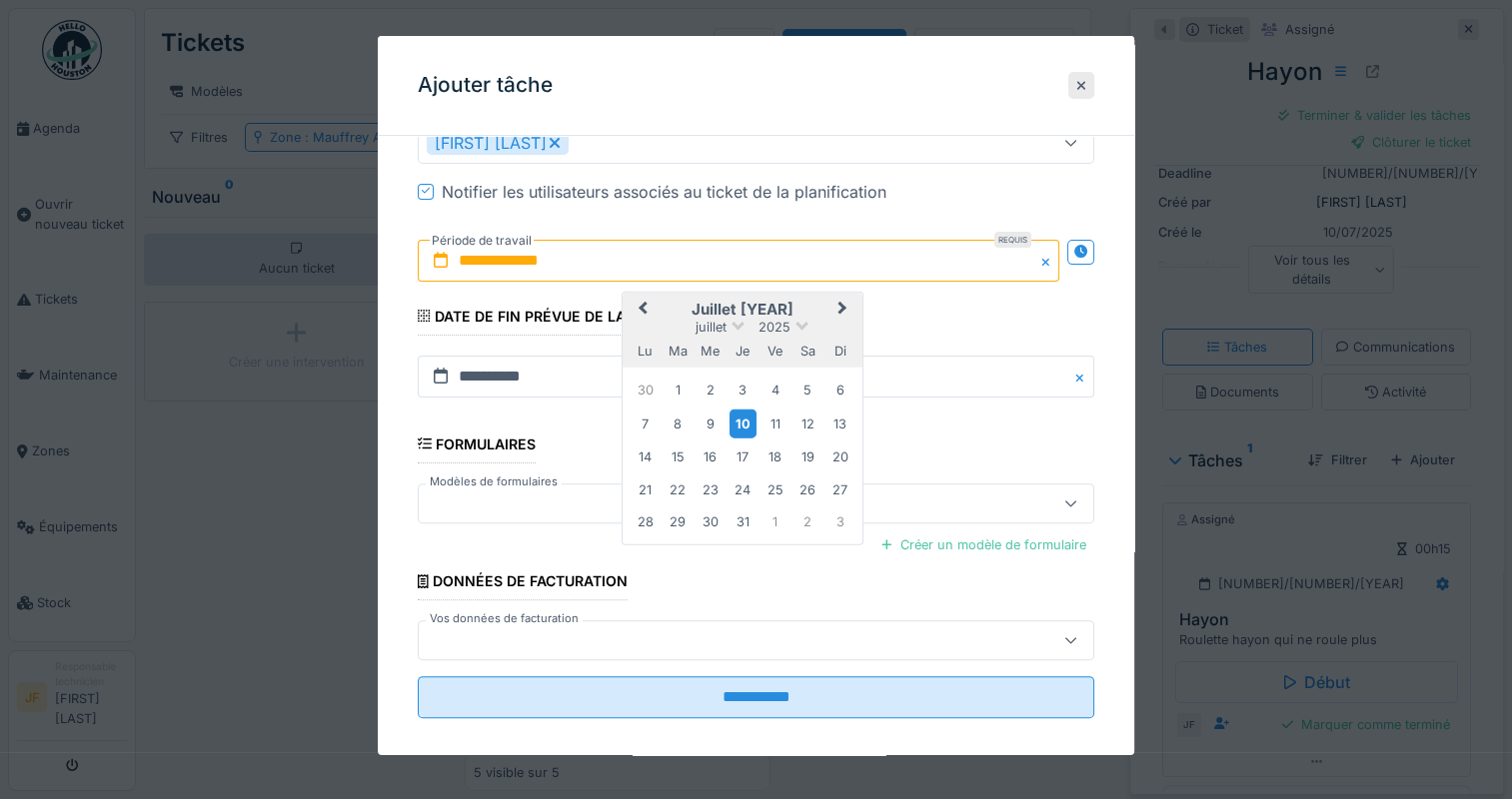 click on "10" at bounding box center [743, 422] 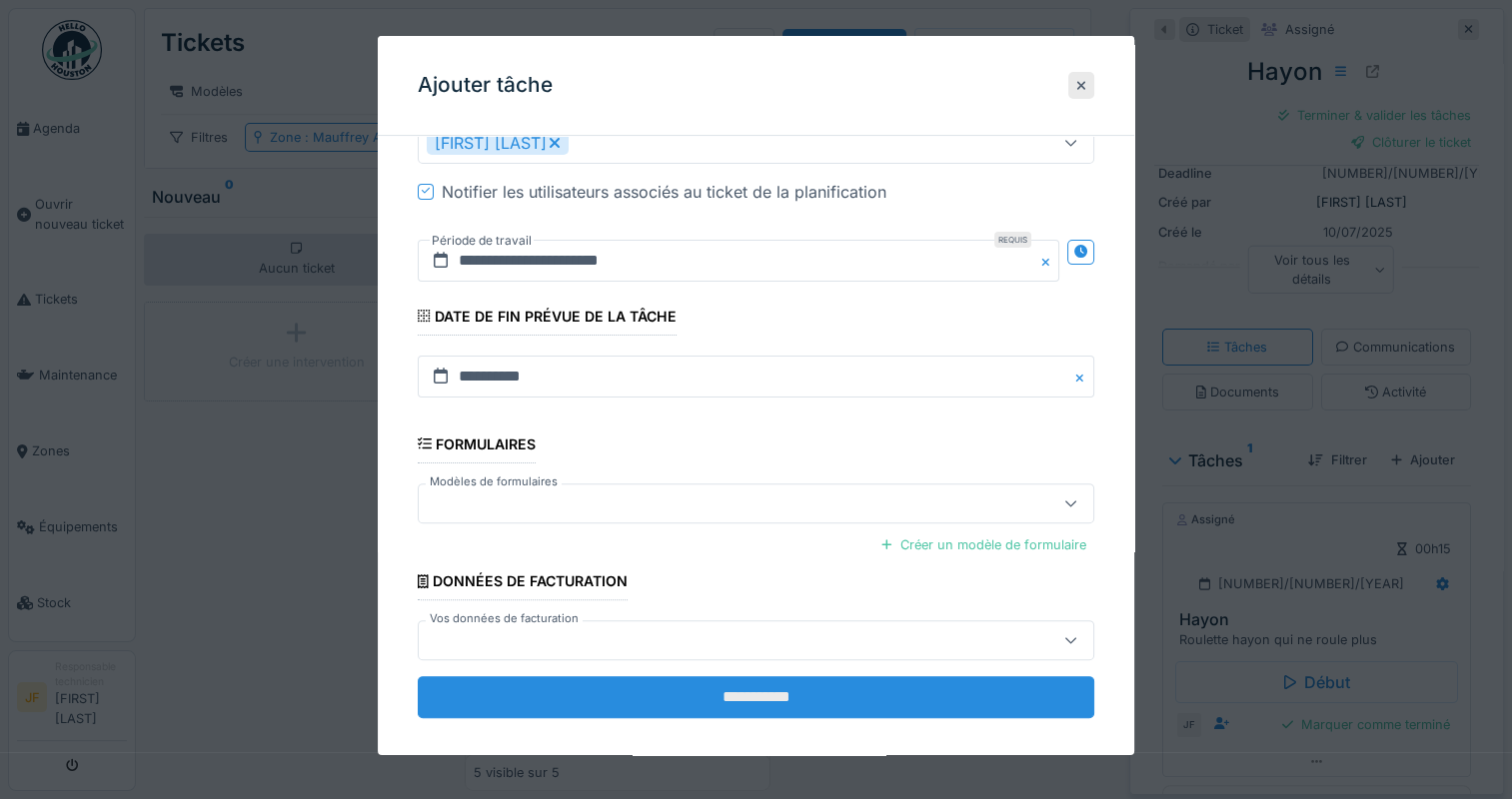 click on "**********" at bounding box center [756, 697] 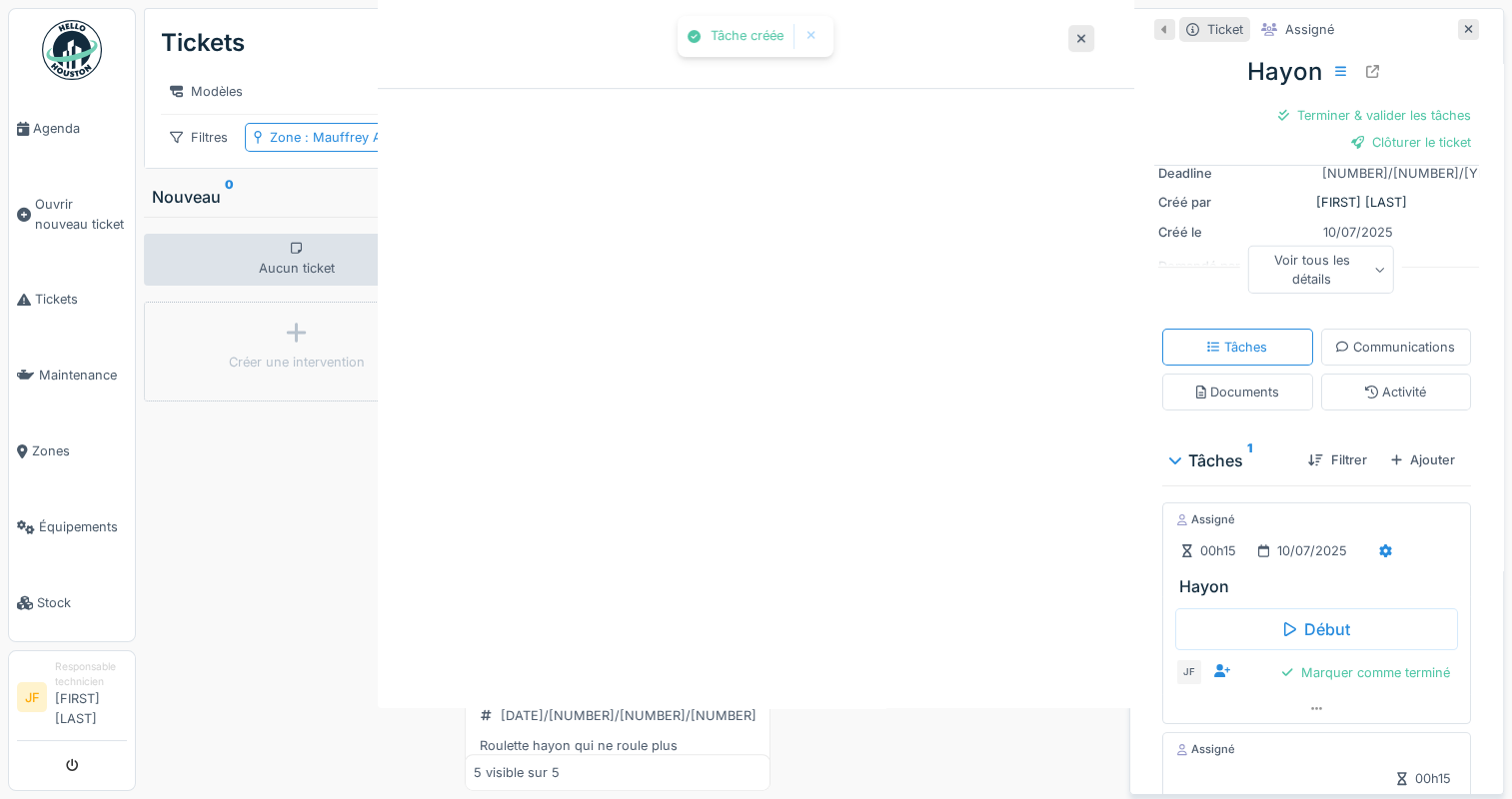 scroll, scrollTop: 0, scrollLeft: 0, axis: both 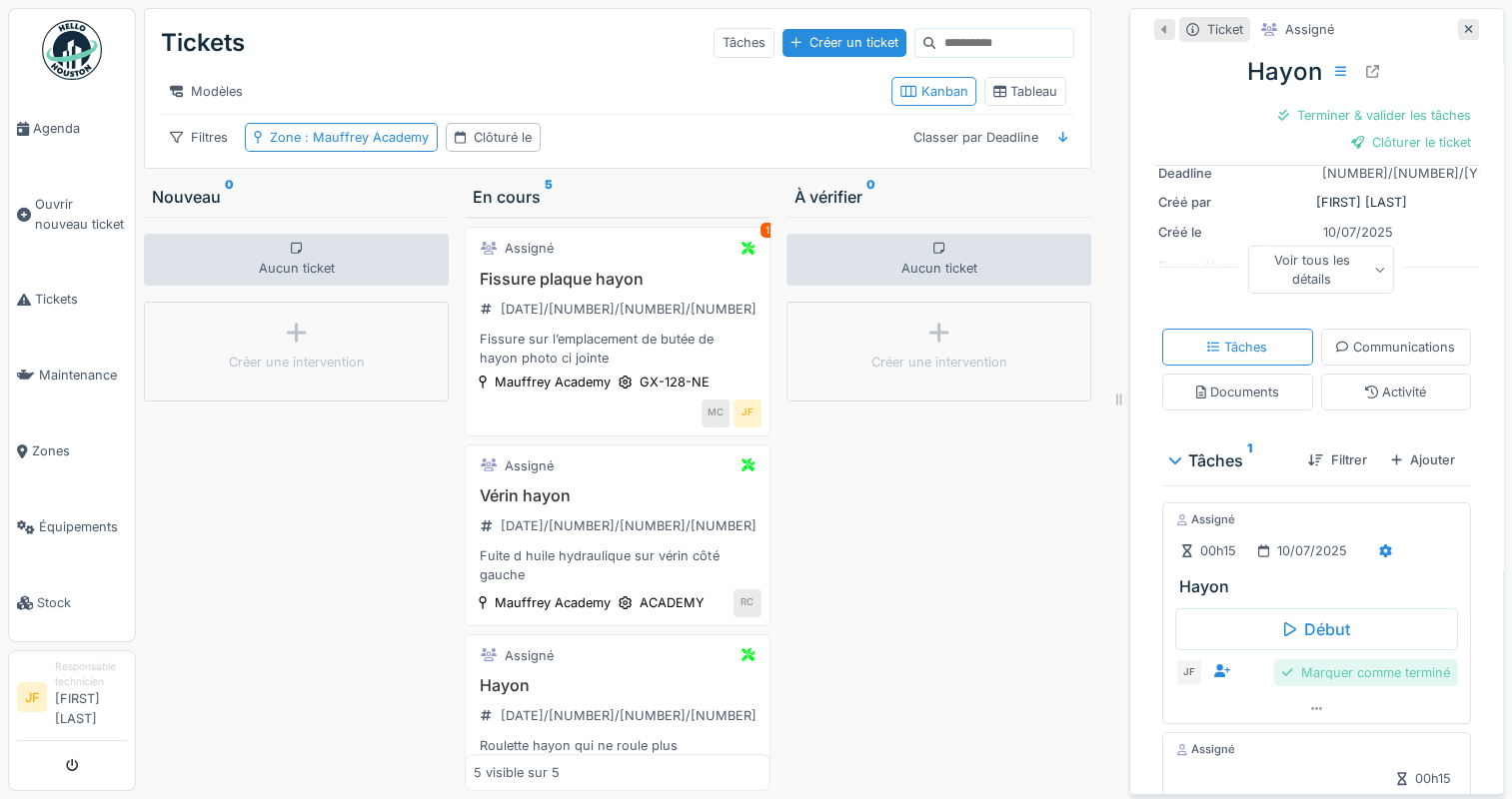 click on "Marquer comme terminé" at bounding box center (1366, 672) 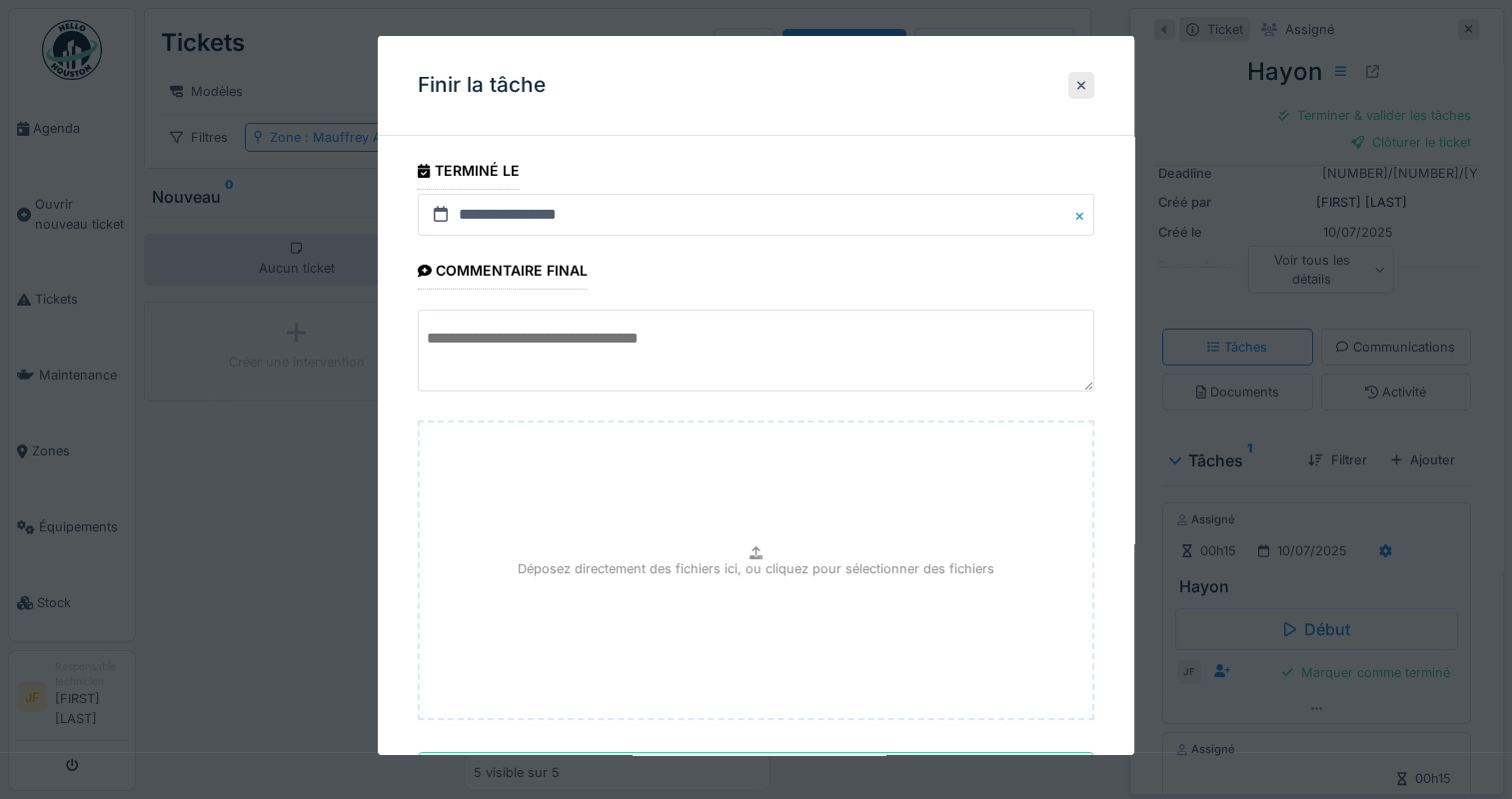 click at bounding box center (756, 351) 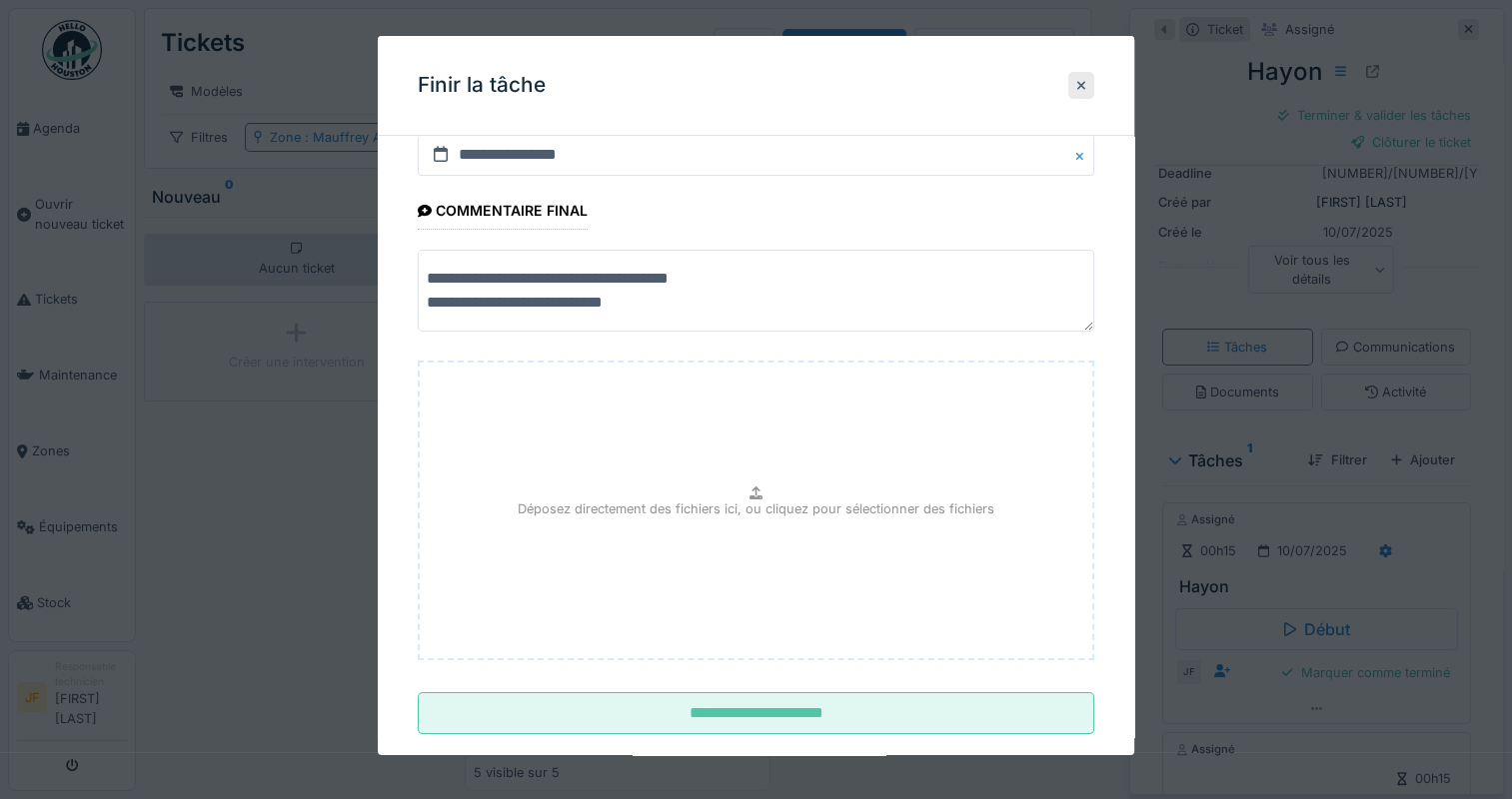 scroll, scrollTop: 93, scrollLeft: 0, axis: vertical 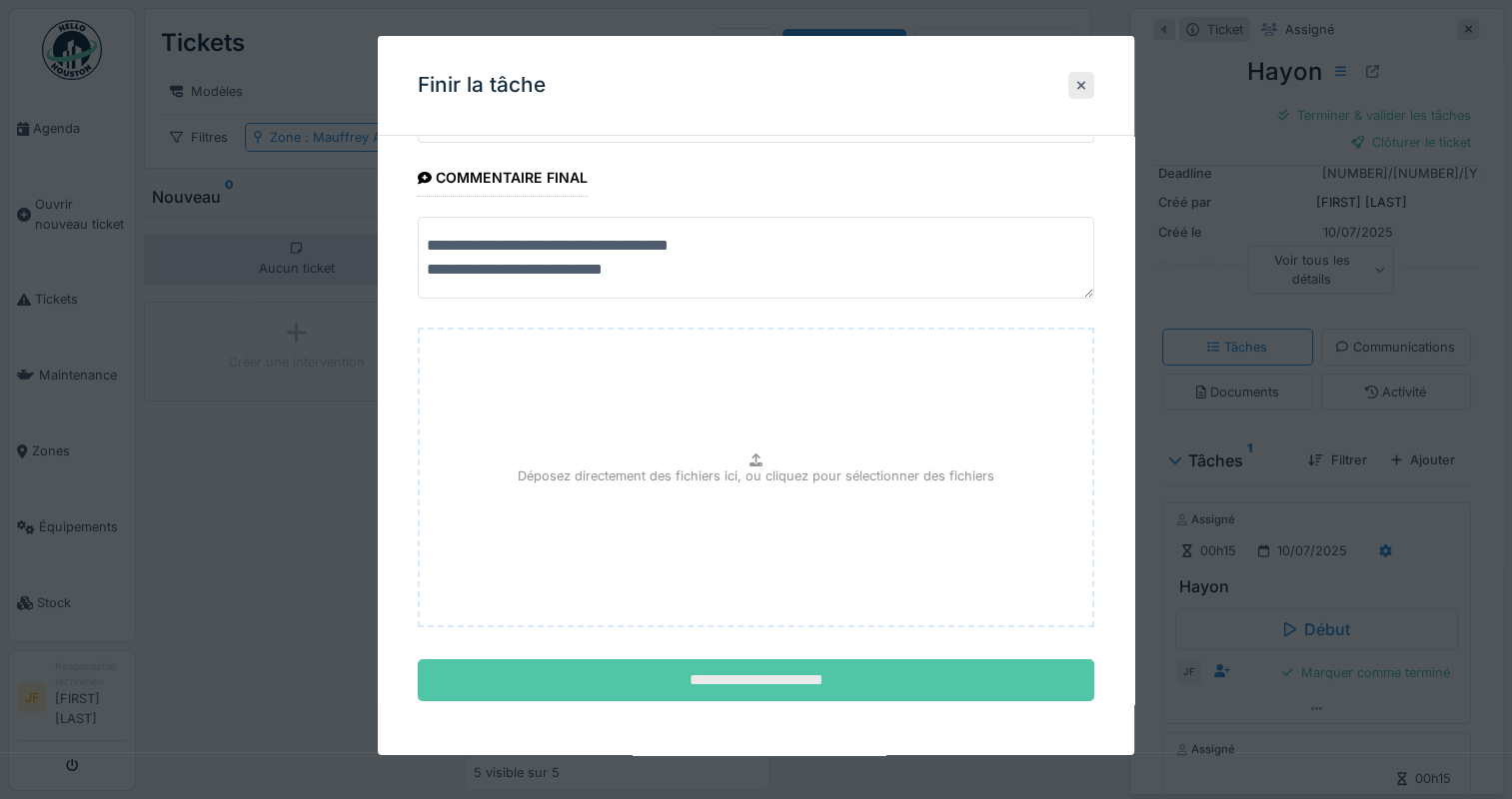 type on "**********" 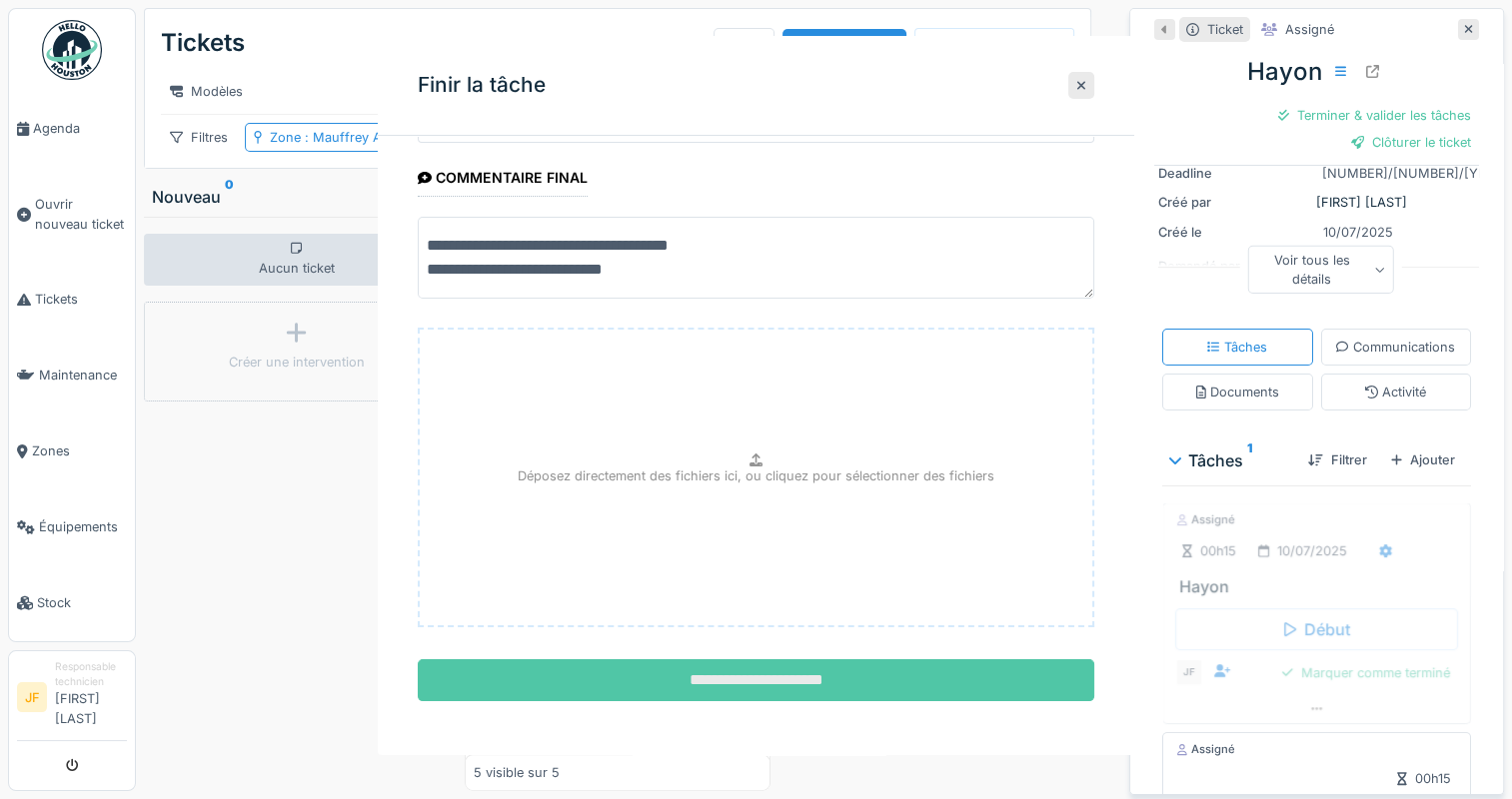 scroll, scrollTop: 0, scrollLeft: 0, axis: both 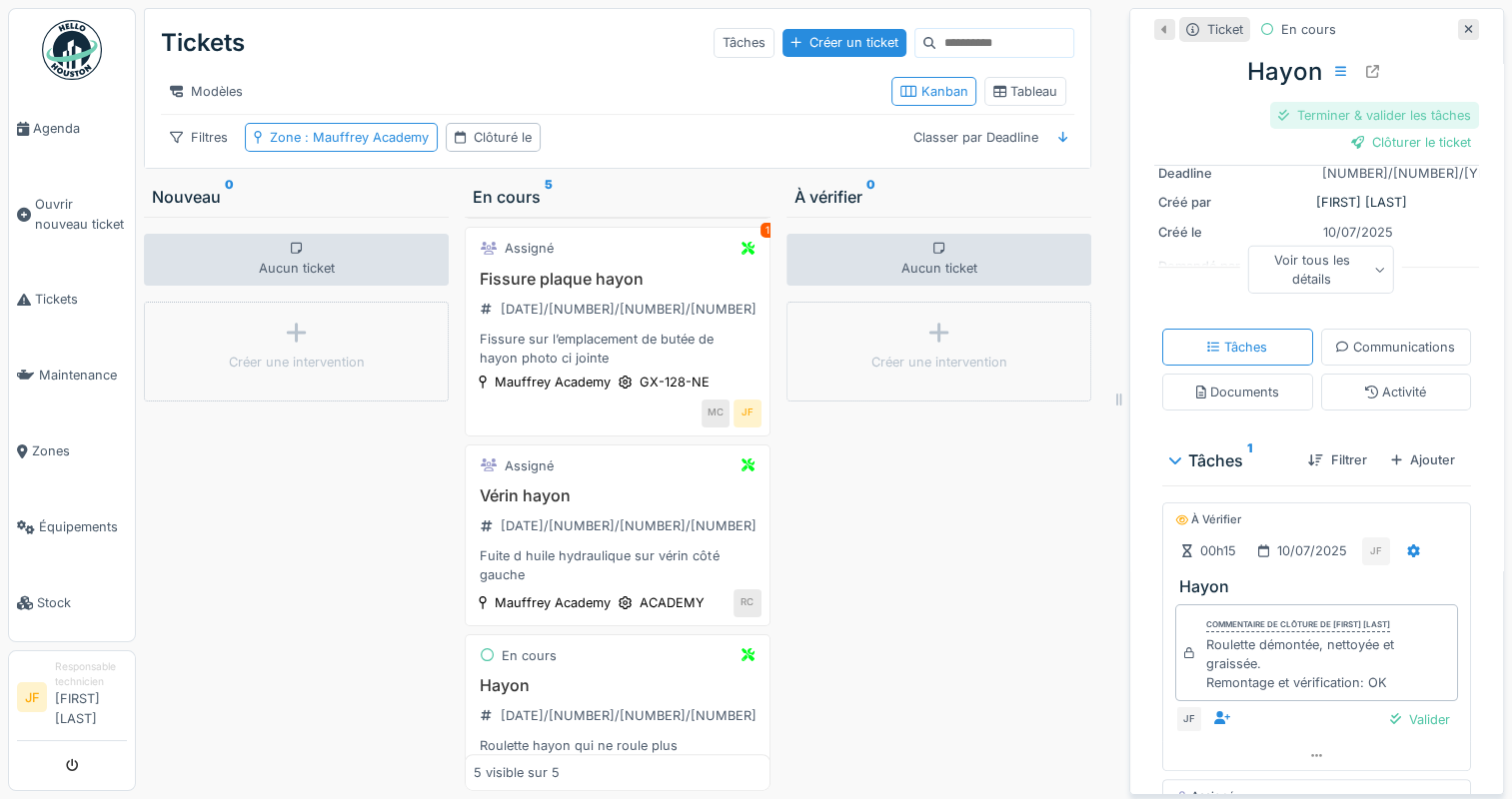 click on "Terminer & valider les tâches" at bounding box center [1374, 115] 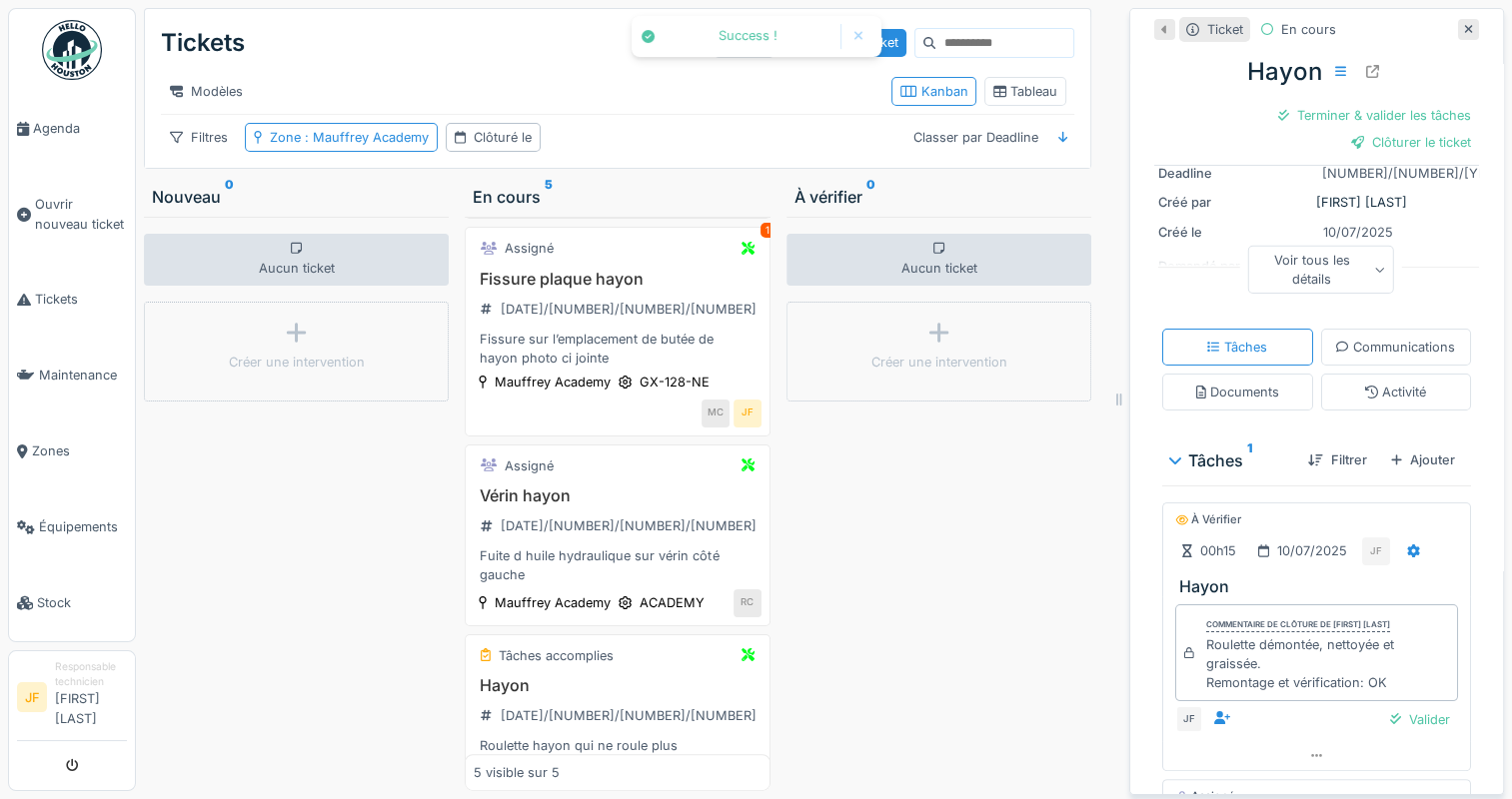 scroll, scrollTop: 172, scrollLeft: 0, axis: vertical 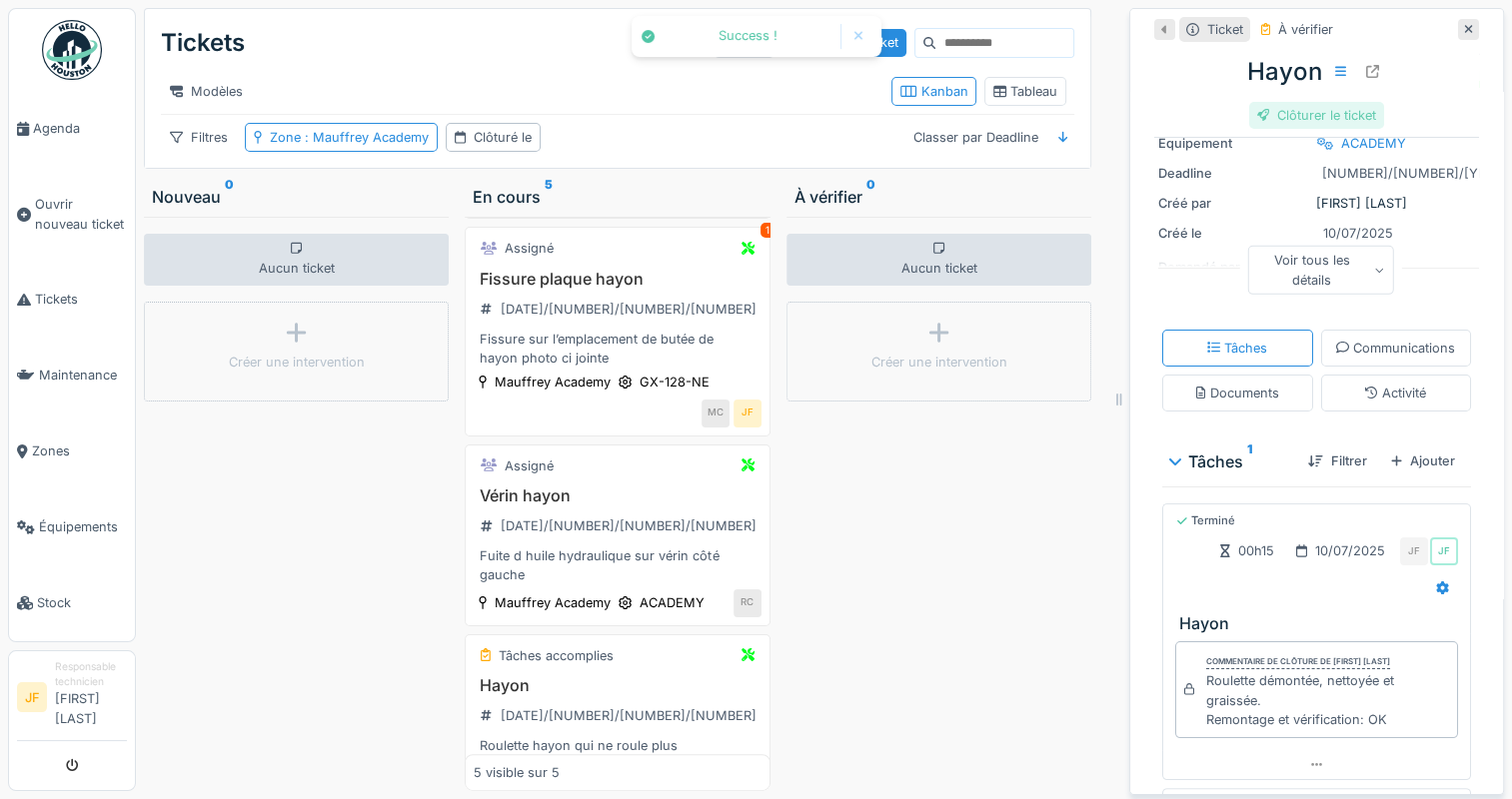click on "Clôturer le ticket" at bounding box center [1317, 115] 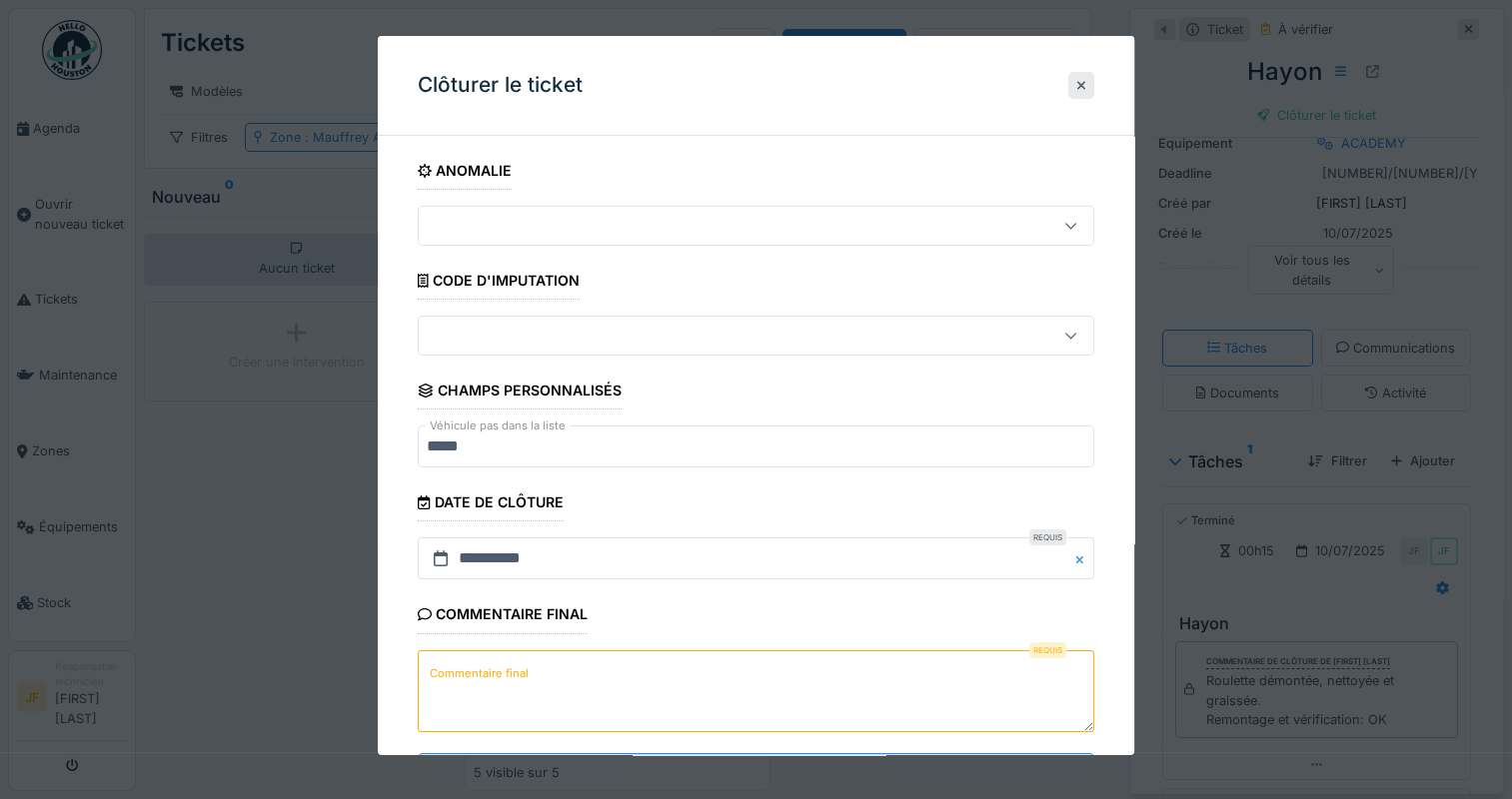 click on "Commentaire final" at bounding box center [479, 673] 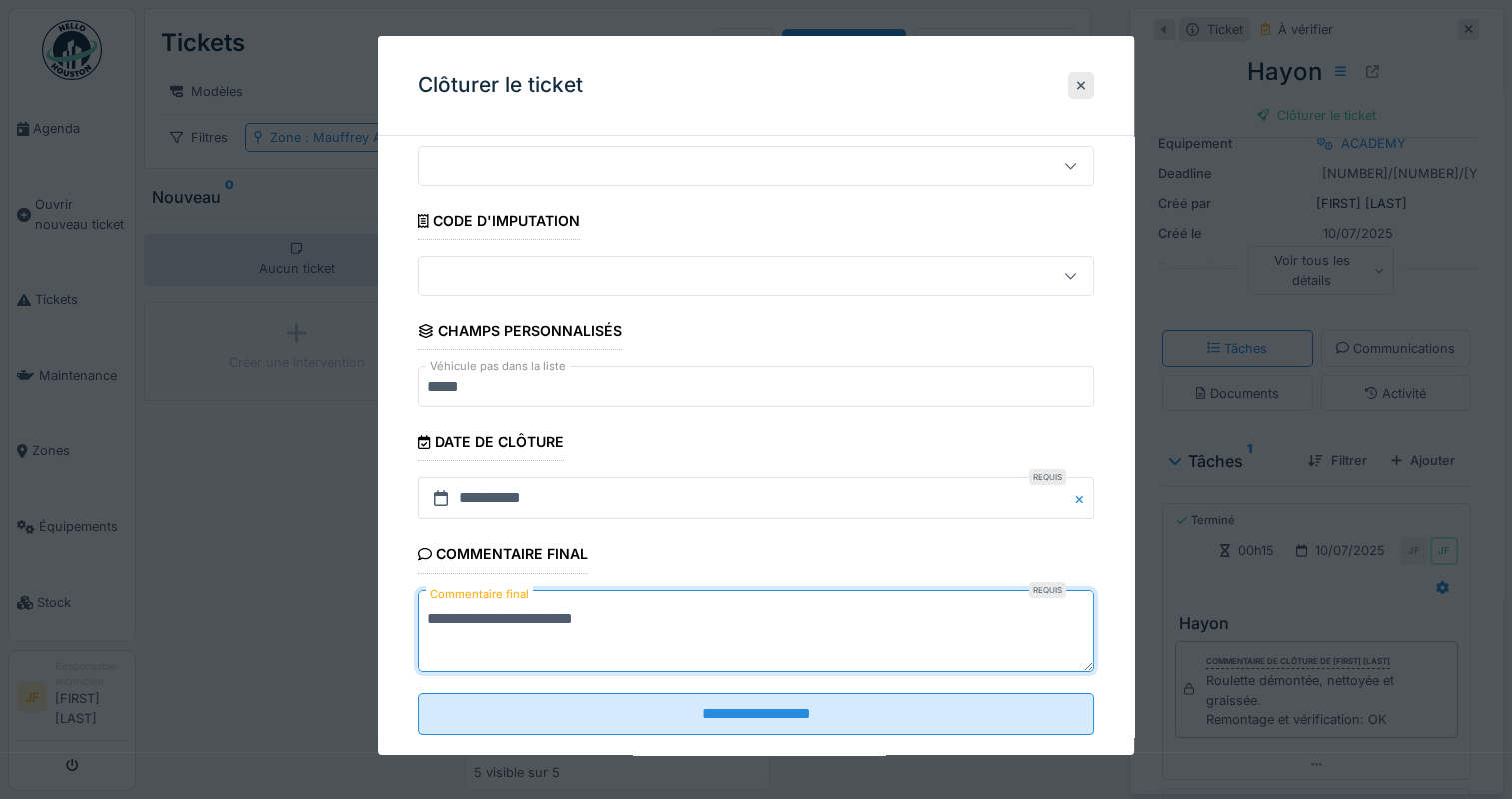 scroll, scrollTop: 92, scrollLeft: 0, axis: vertical 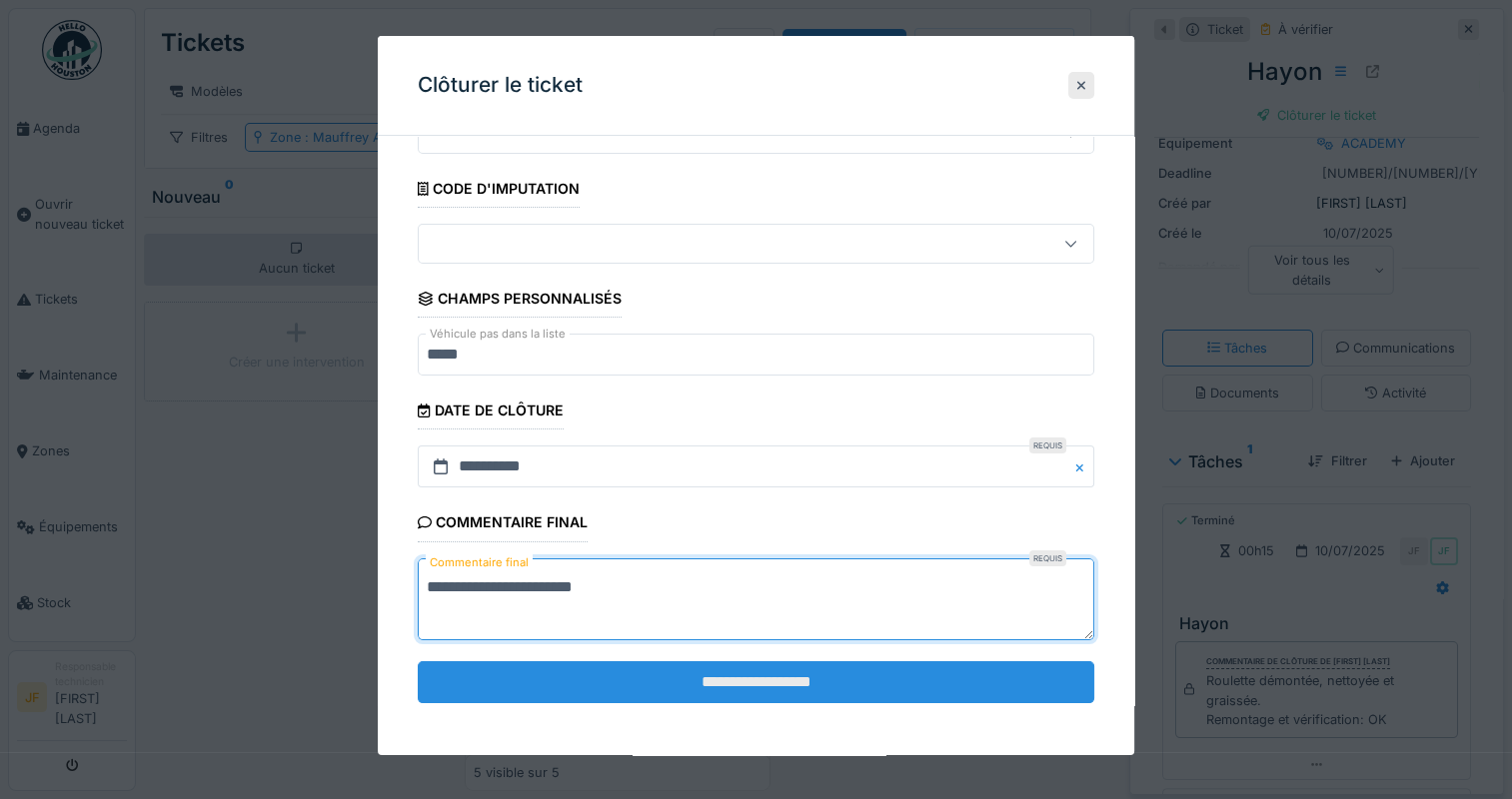 type on "**********" 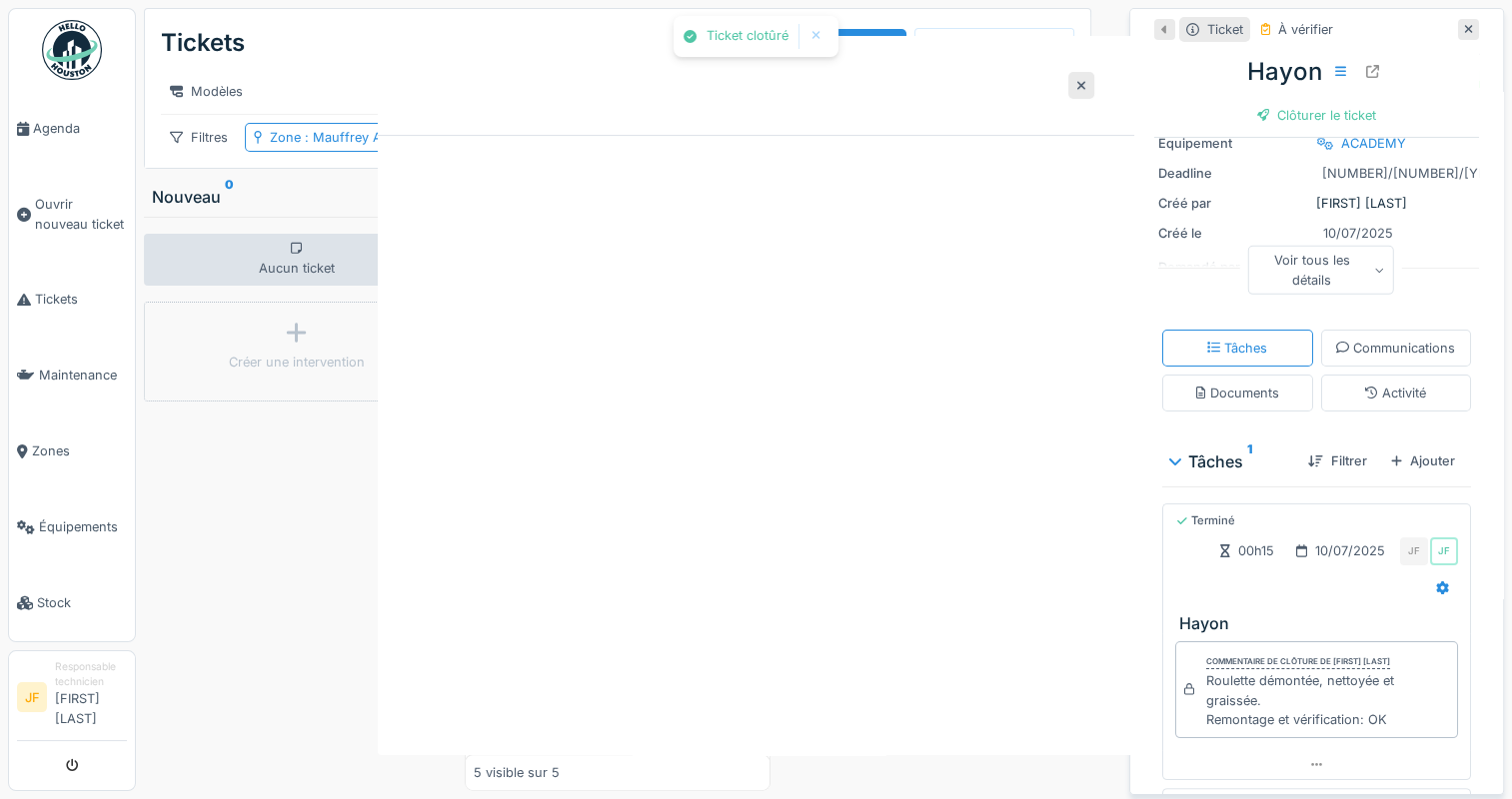 scroll, scrollTop: 0, scrollLeft: 0, axis: both 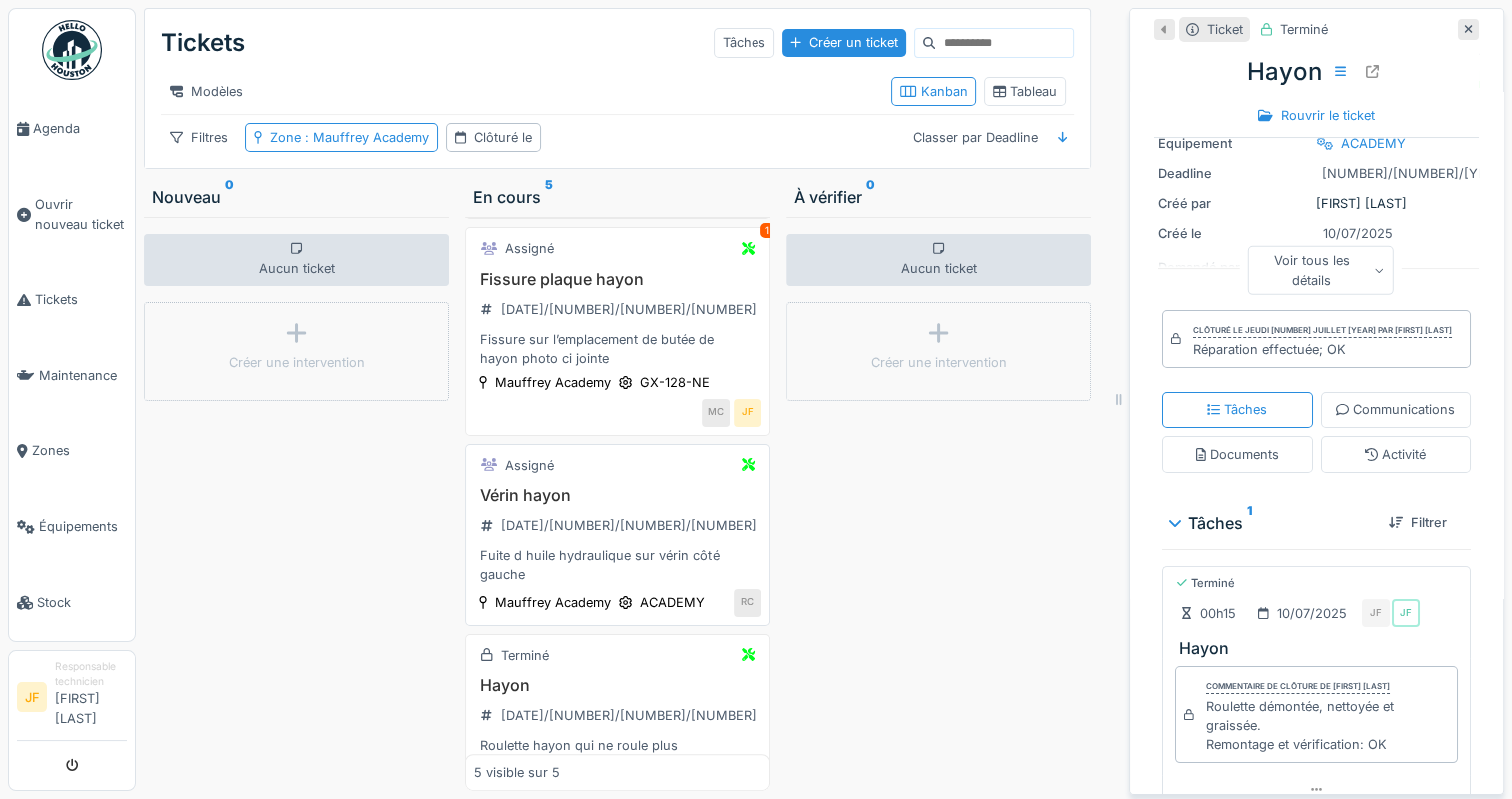 click on "Vérin hayon" at bounding box center (617, 495) 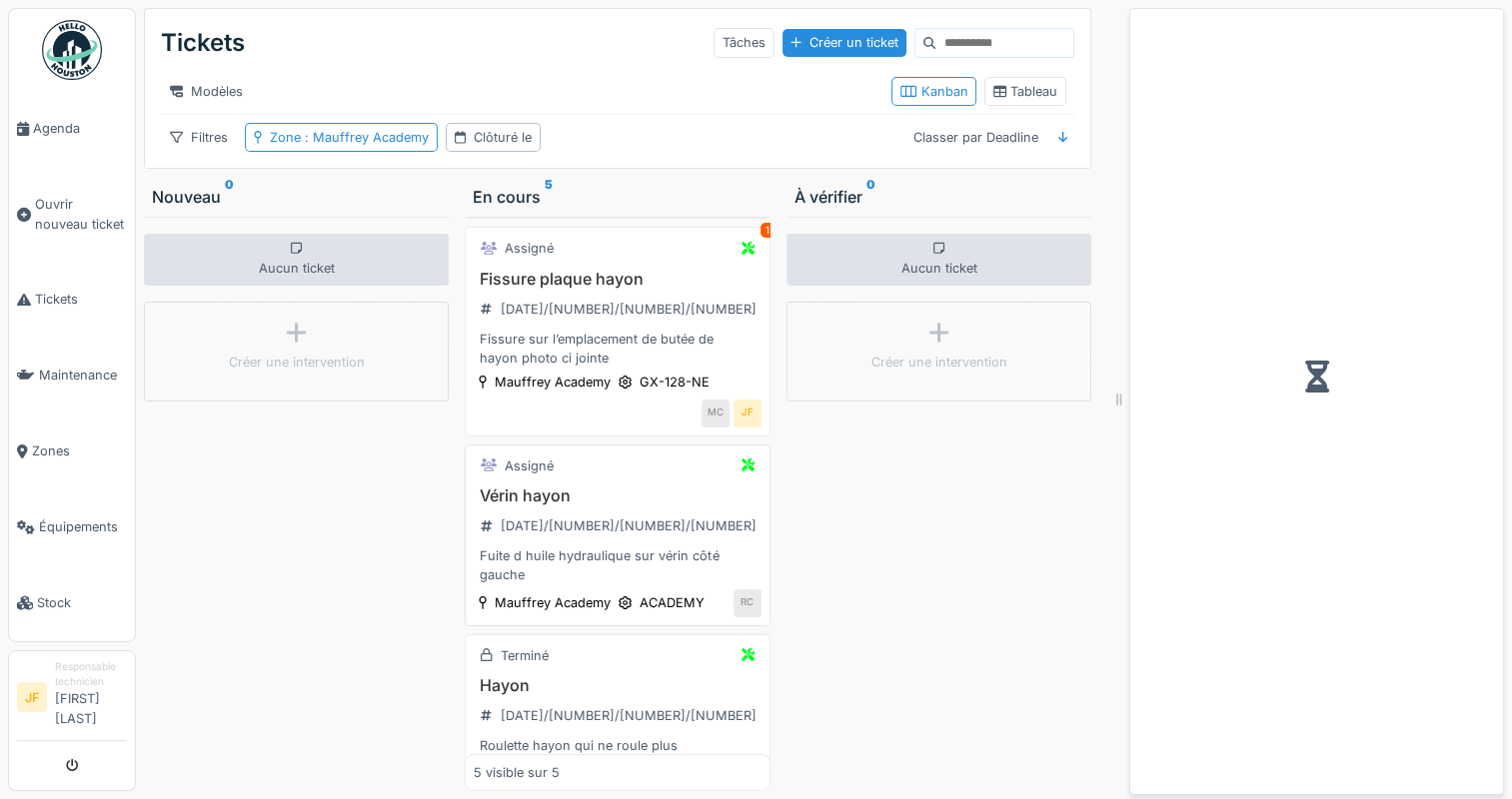 scroll, scrollTop: 0, scrollLeft: 0, axis: both 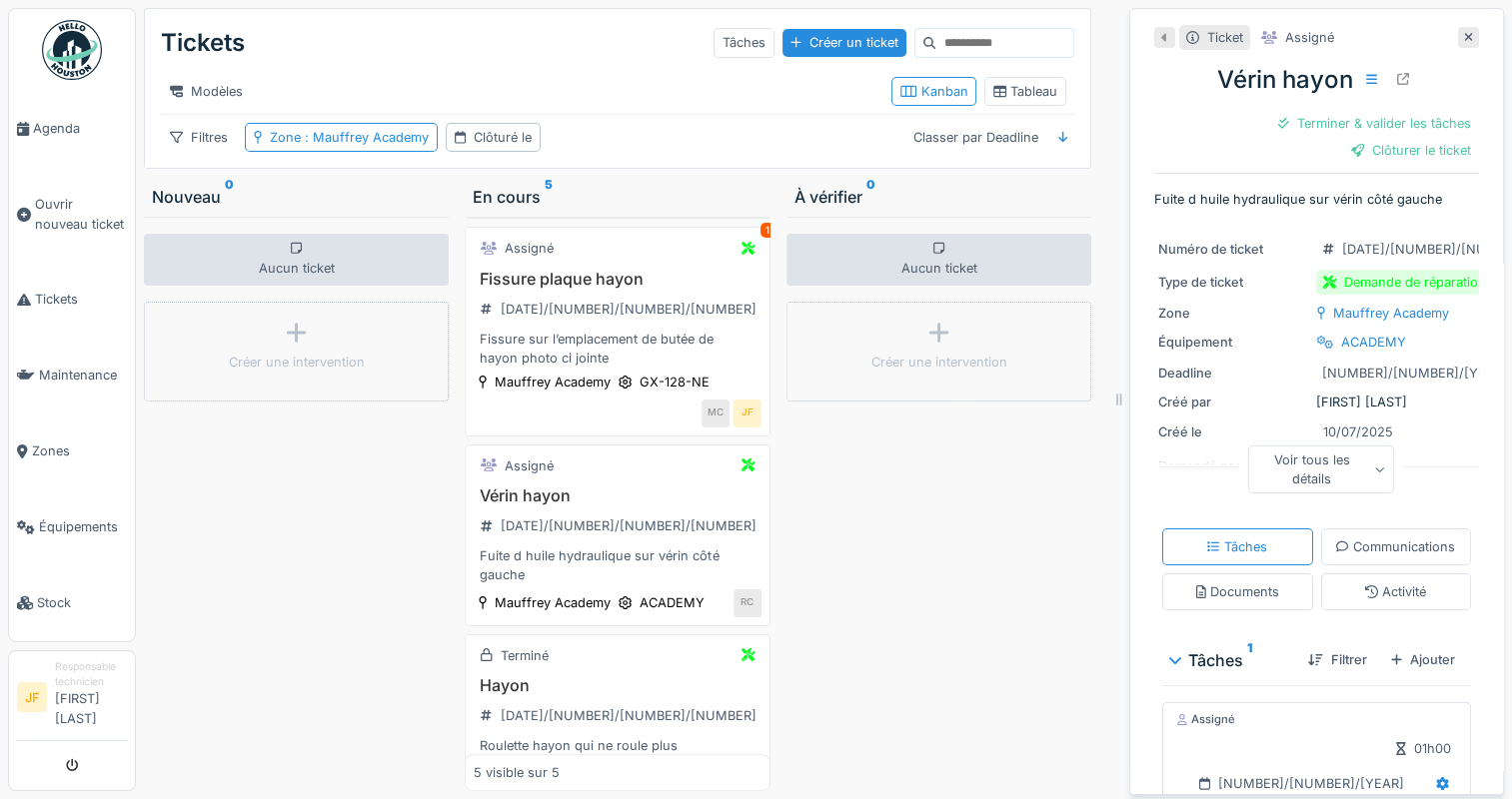 click on "Voir tous les détails" at bounding box center (1320, 468) 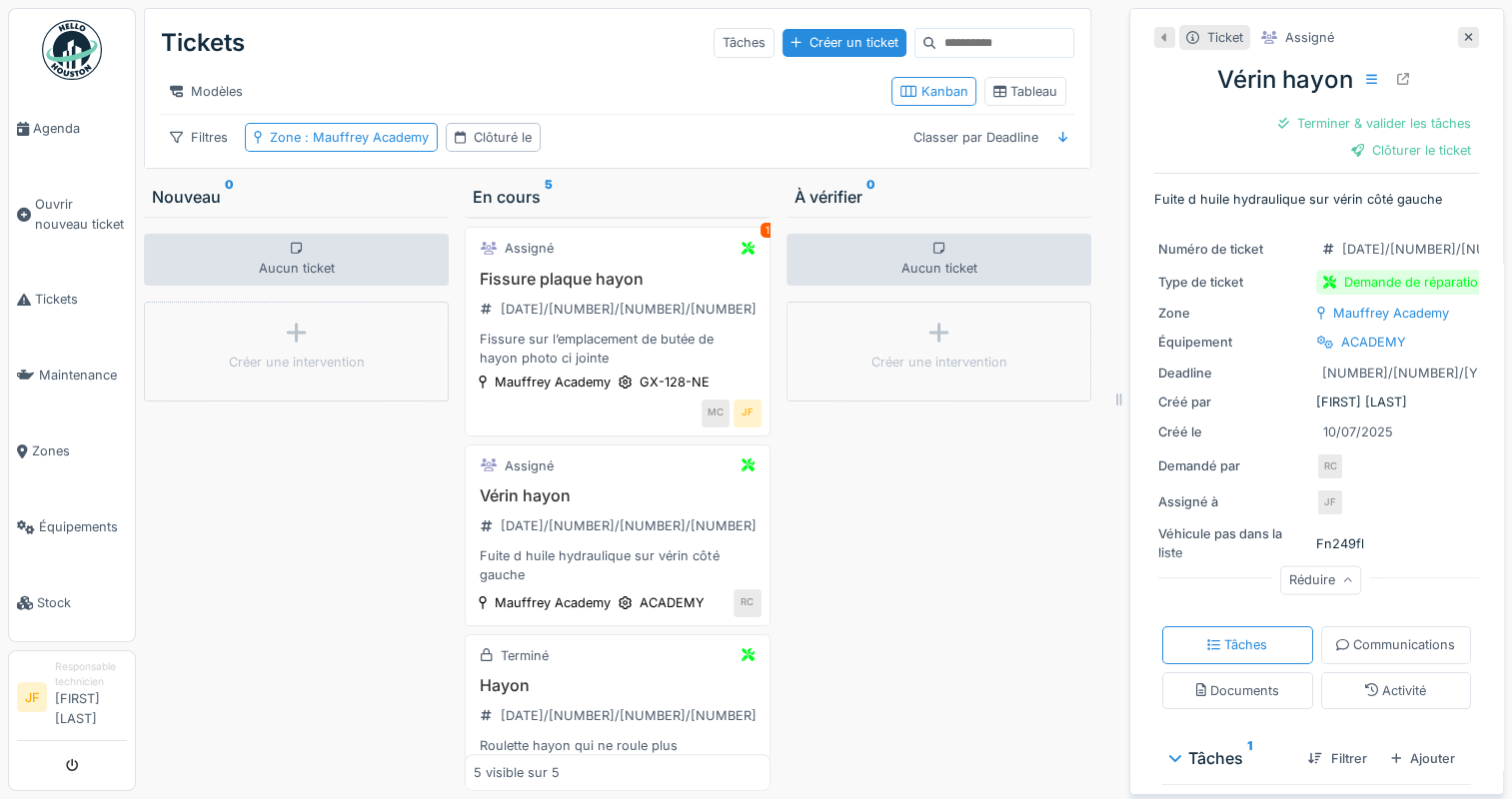 click on "Fn249fl" at bounding box center [1340, 543] 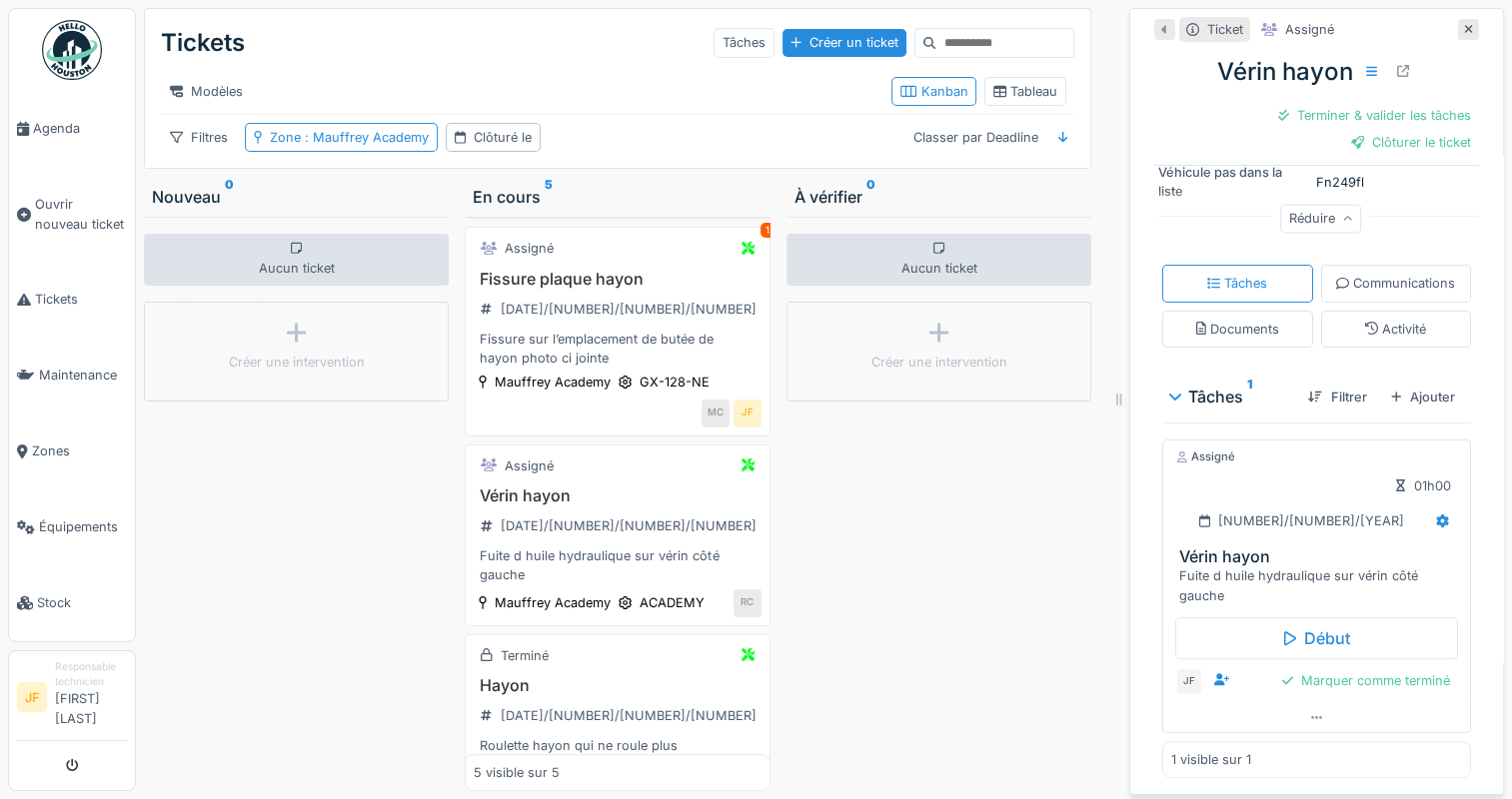 scroll, scrollTop: 411, scrollLeft: 0, axis: vertical 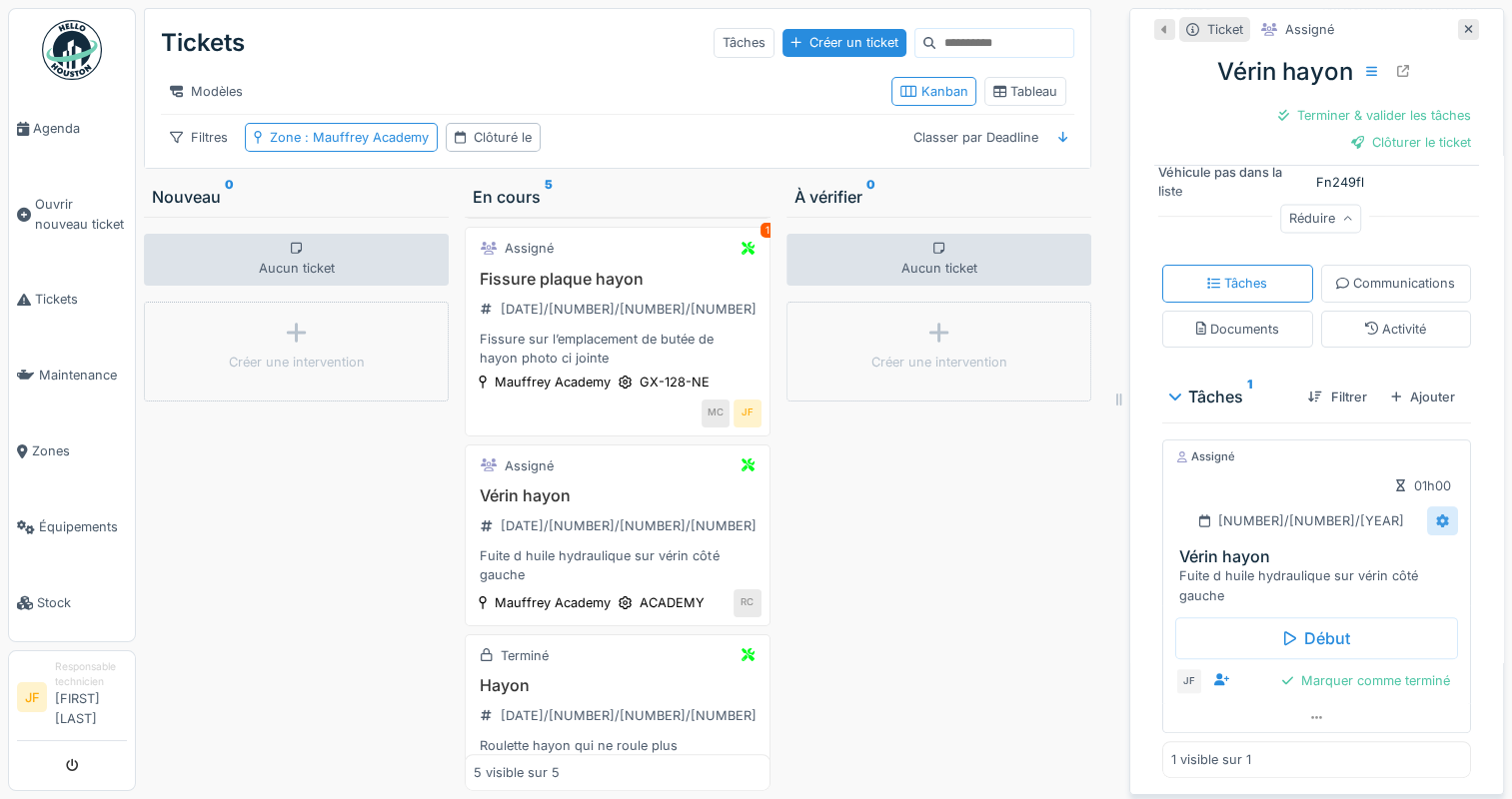 click 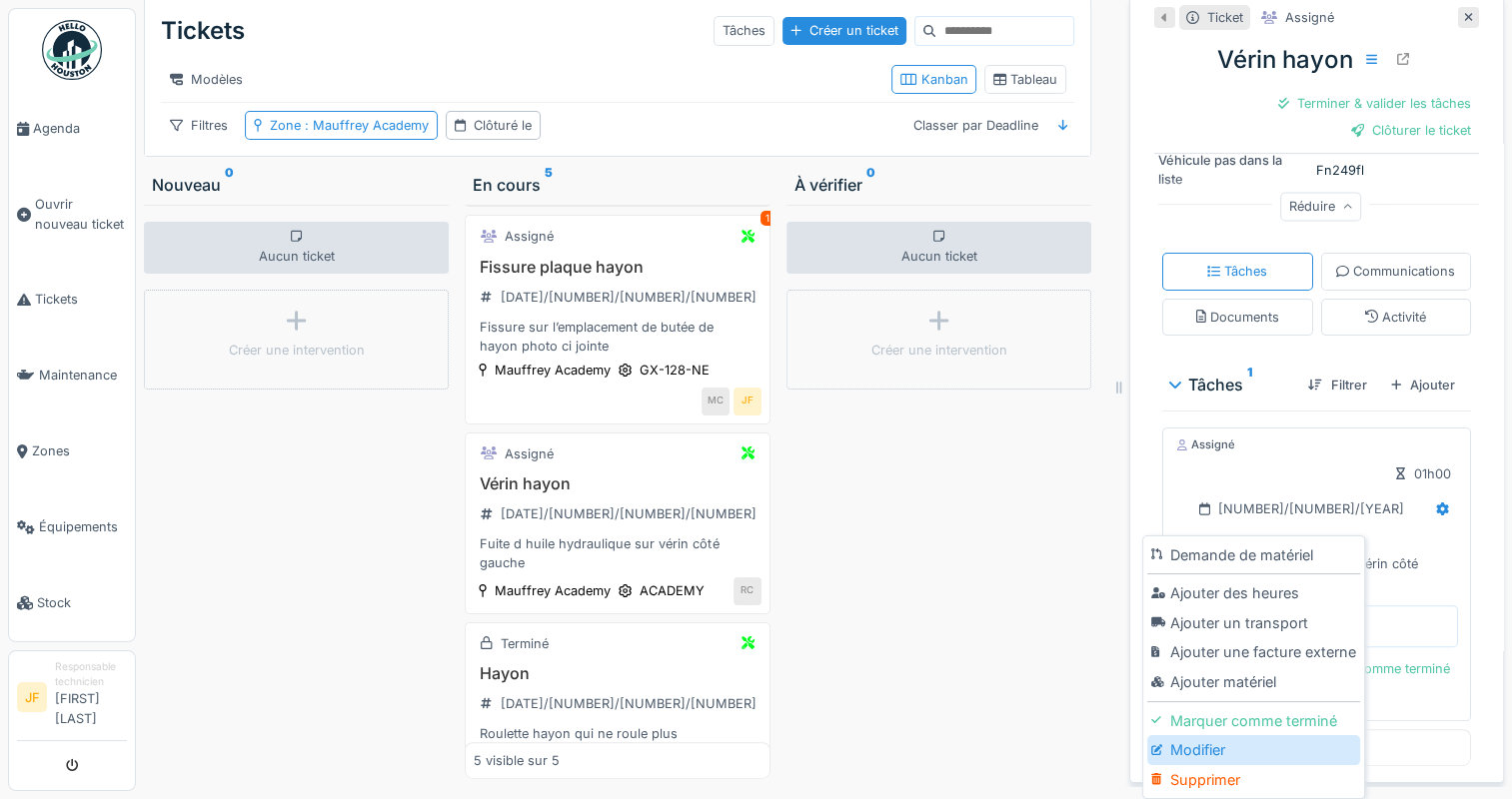 click on "Modifier" at bounding box center [1253, 750] 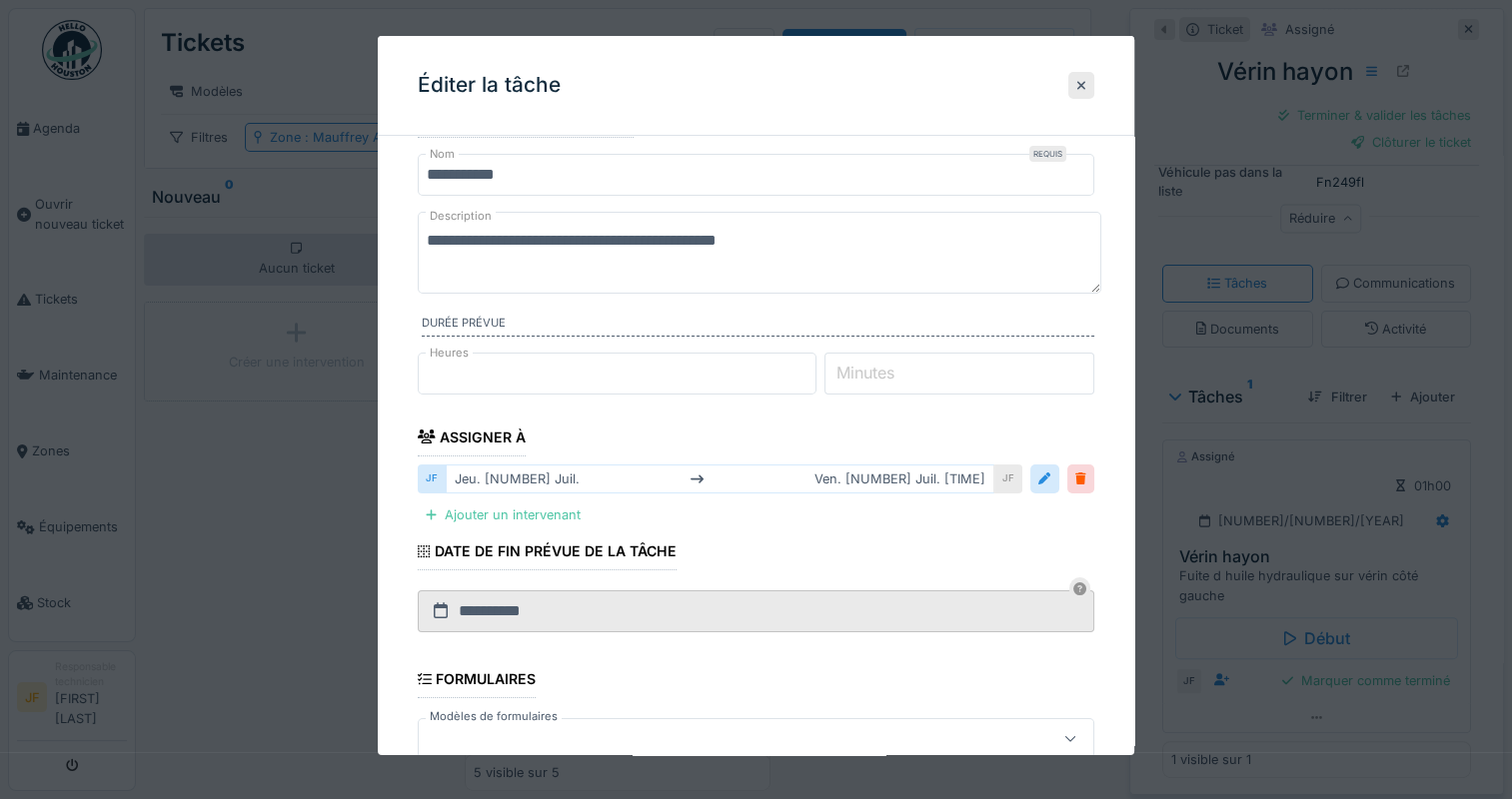scroll, scrollTop: 0, scrollLeft: 0, axis: both 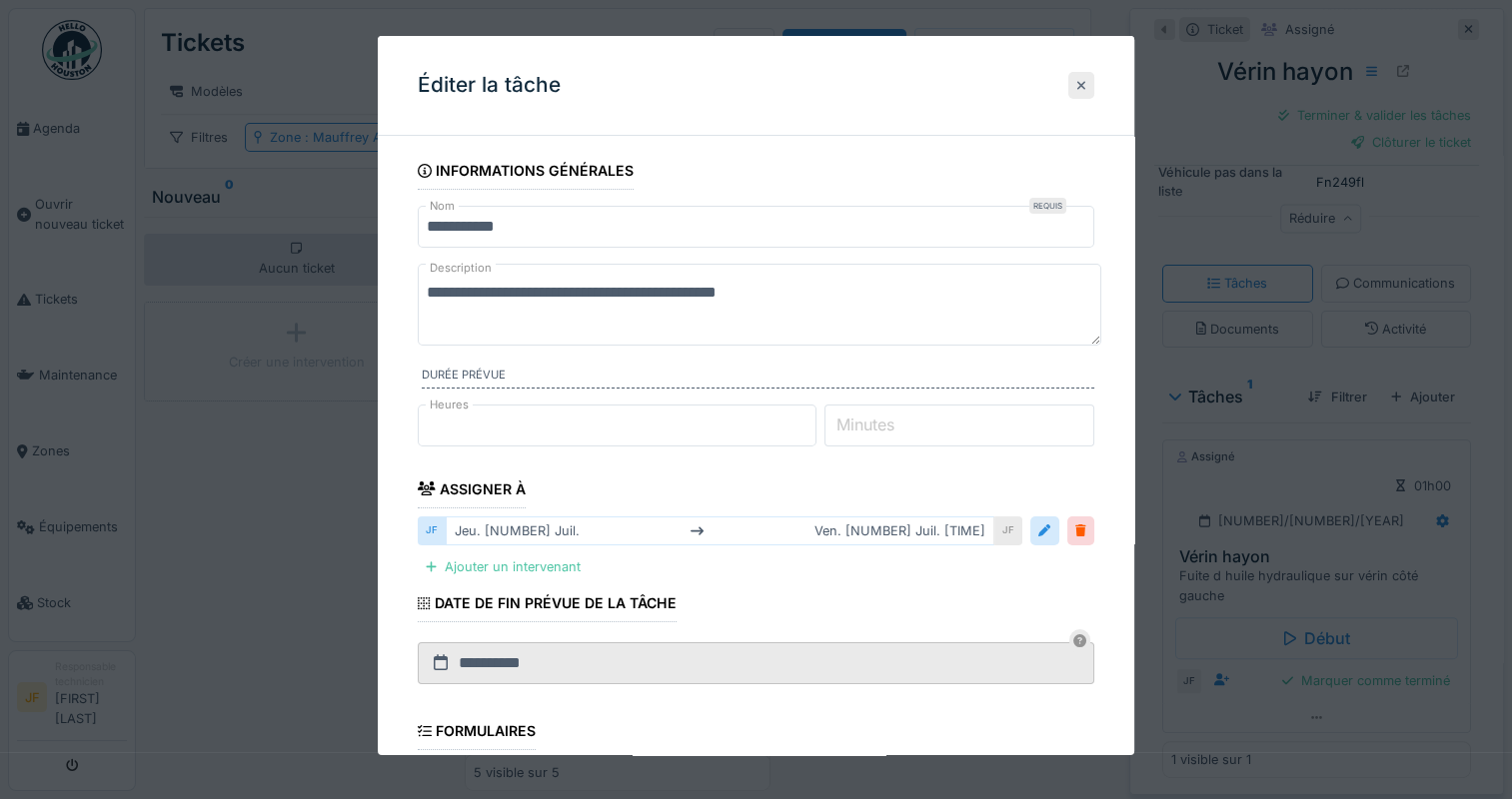 click at bounding box center (1081, 85) 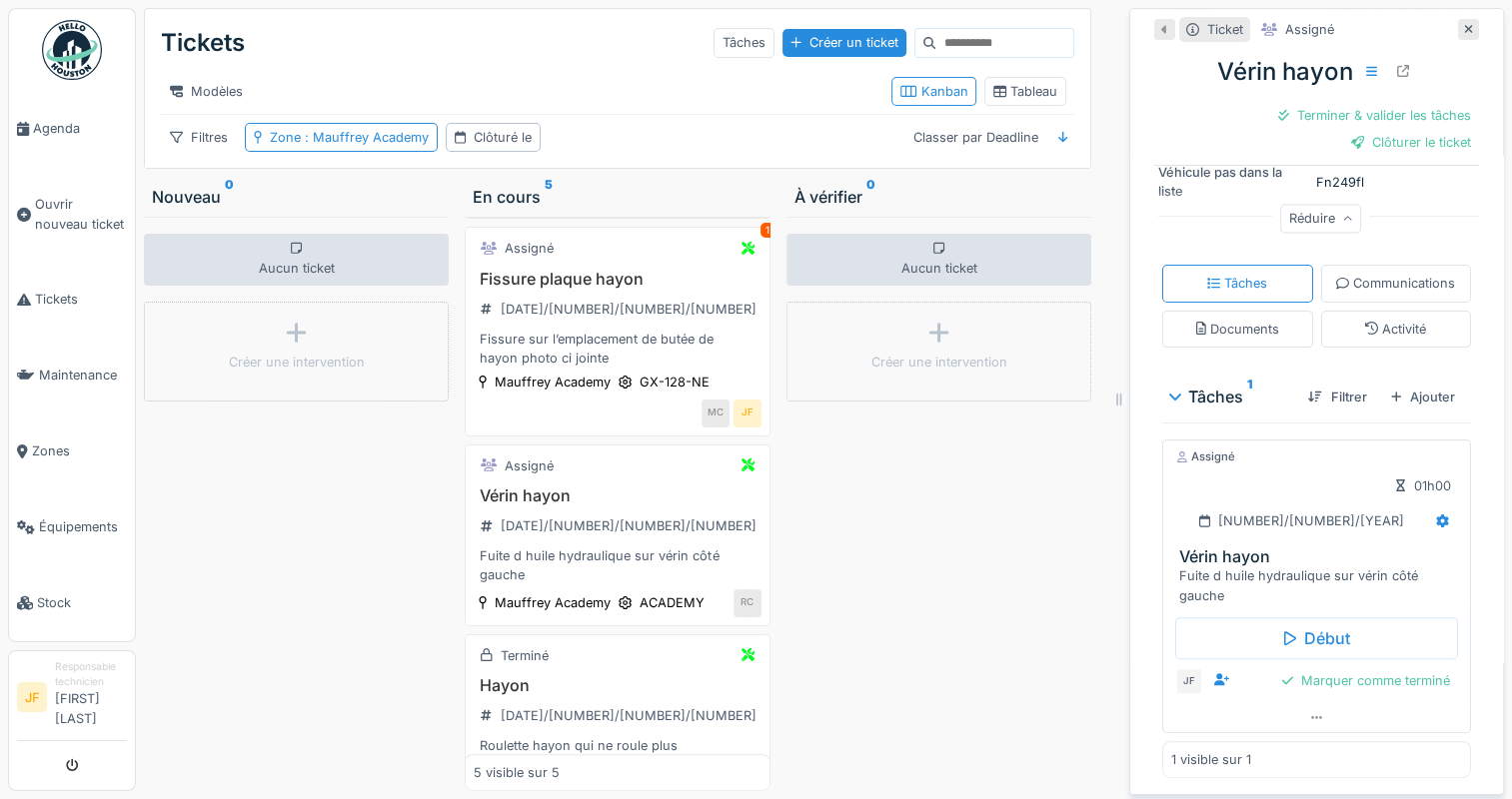 click on "Aucun ticket Créer une intervention" at bounding box center [938, 503] 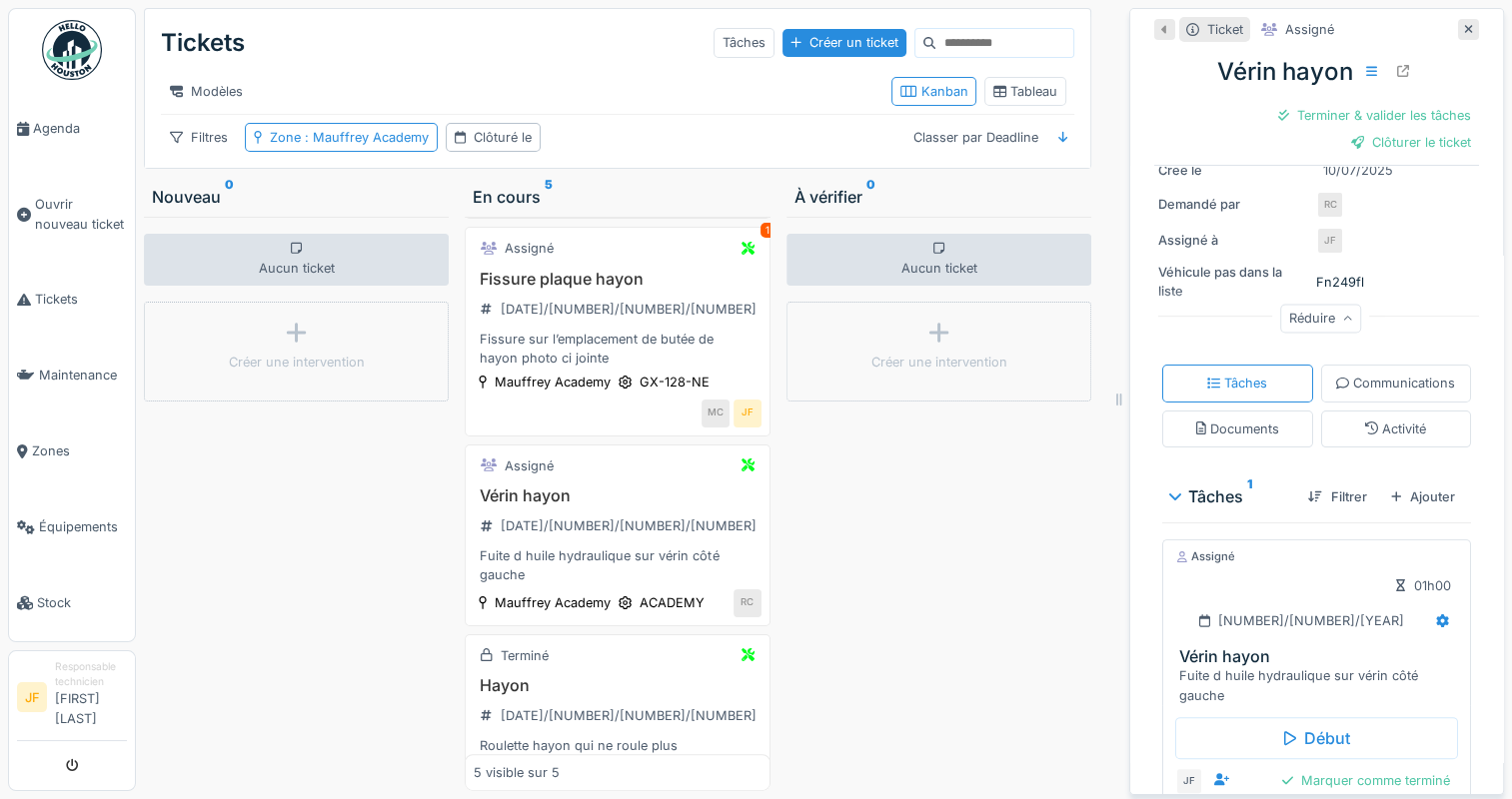 scroll, scrollTop: 212, scrollLeft: 0, axis: vertical 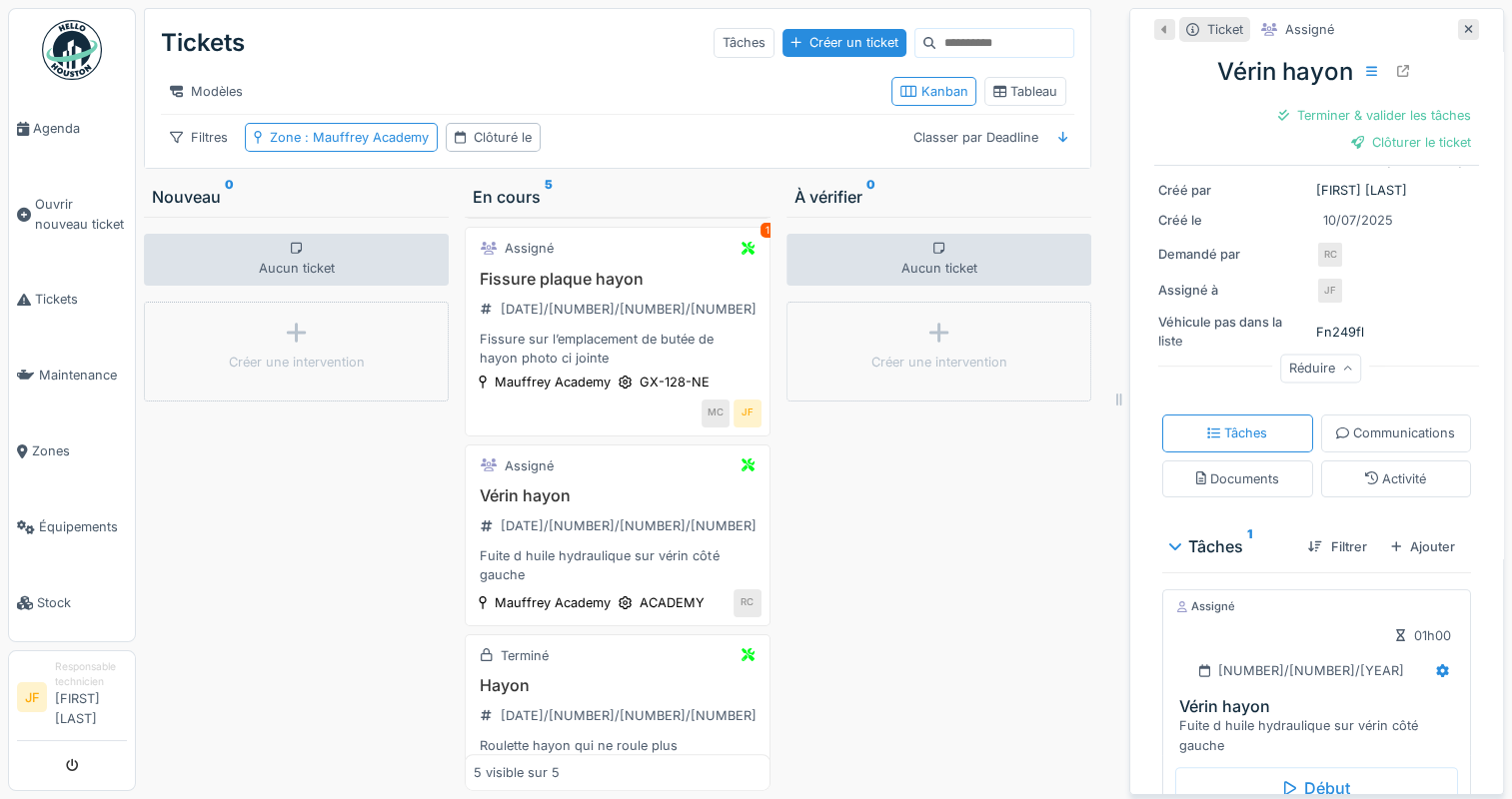 click on "Fn249fl" at bounding box center (1340, 332) 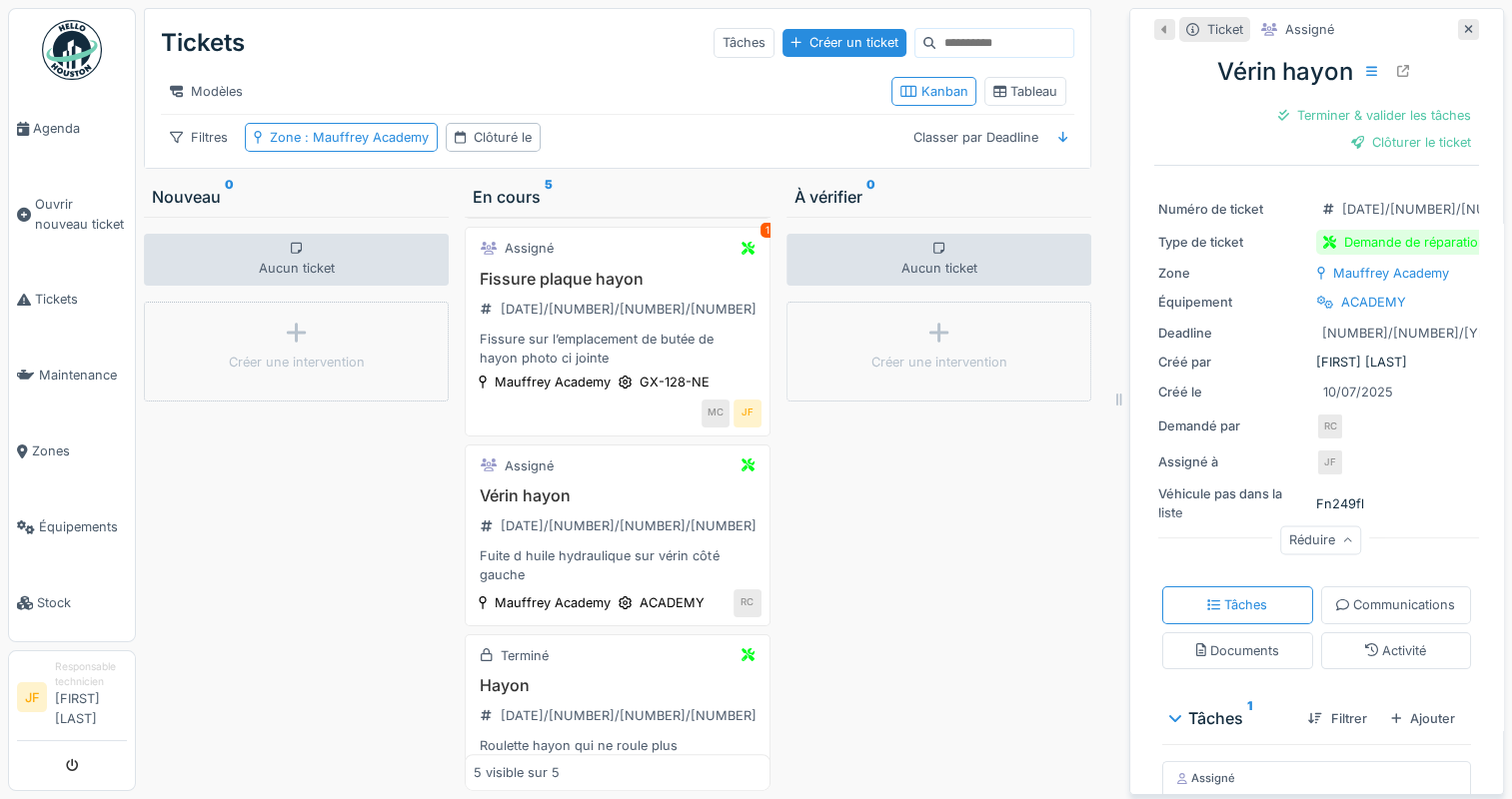 scroll, scrollTop: 12, scrollLeft: 0, axis: vertical 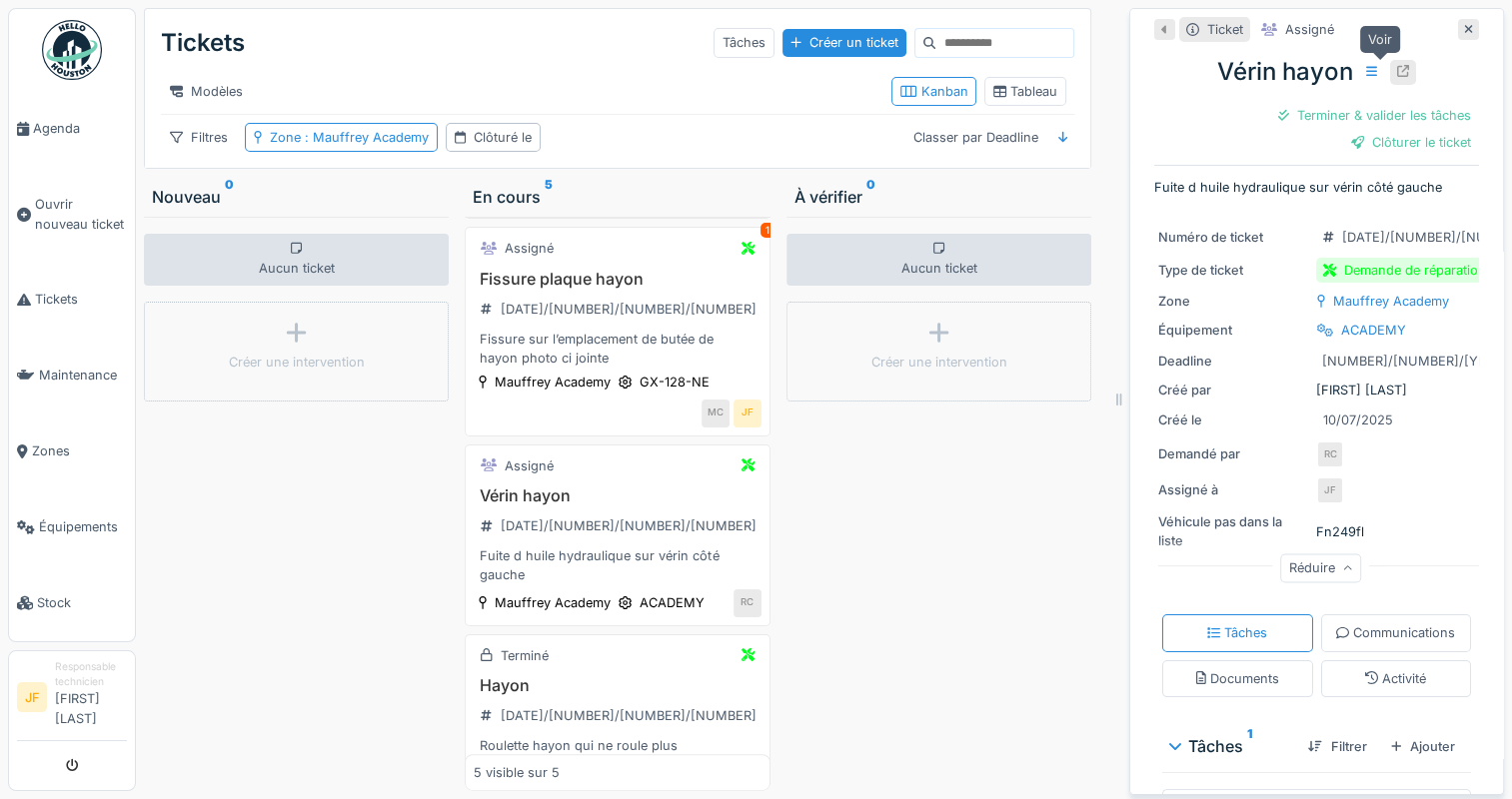 click 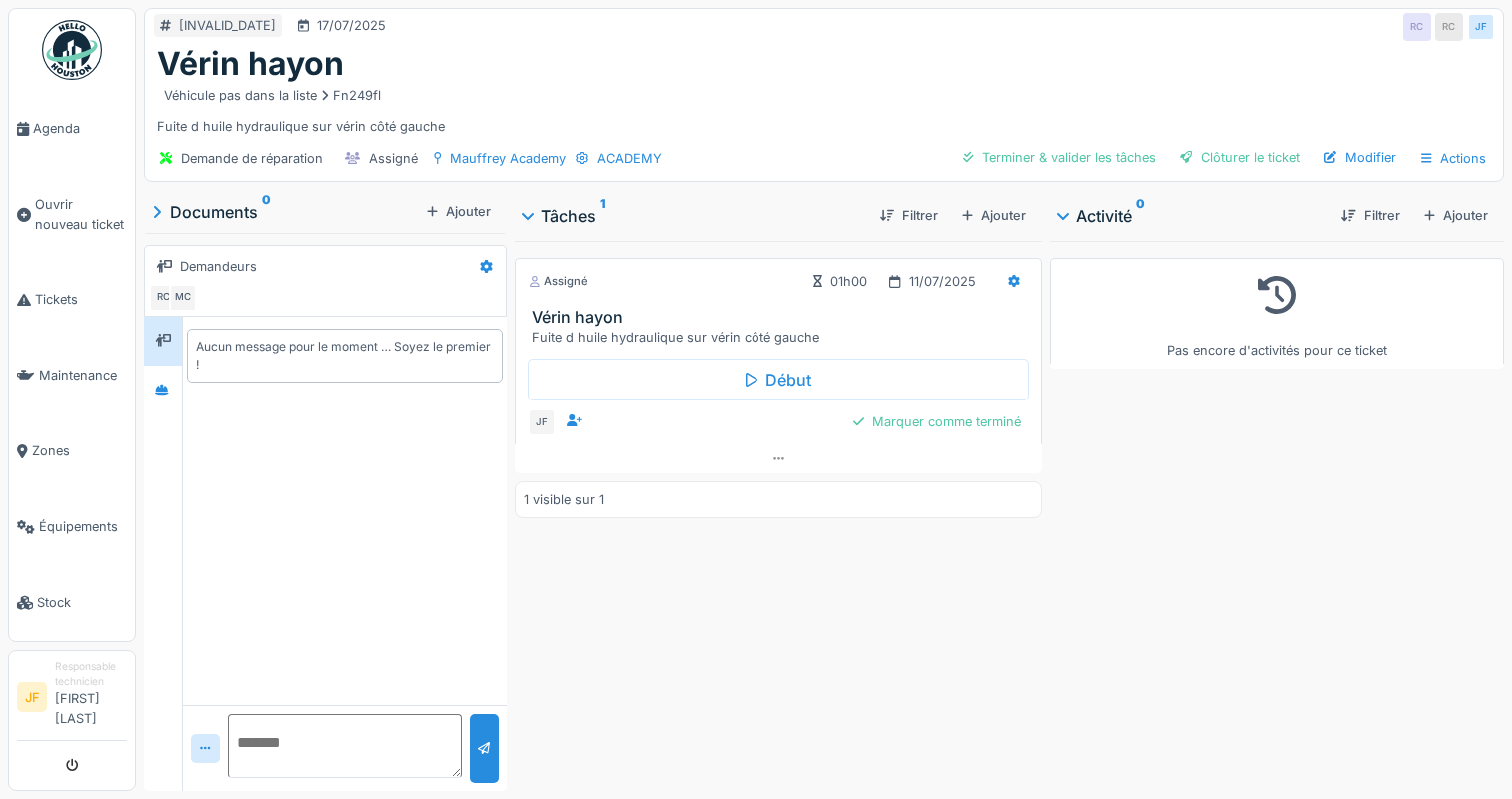scroll, scrollTop: 0, scrollLeft: 0, axis: both 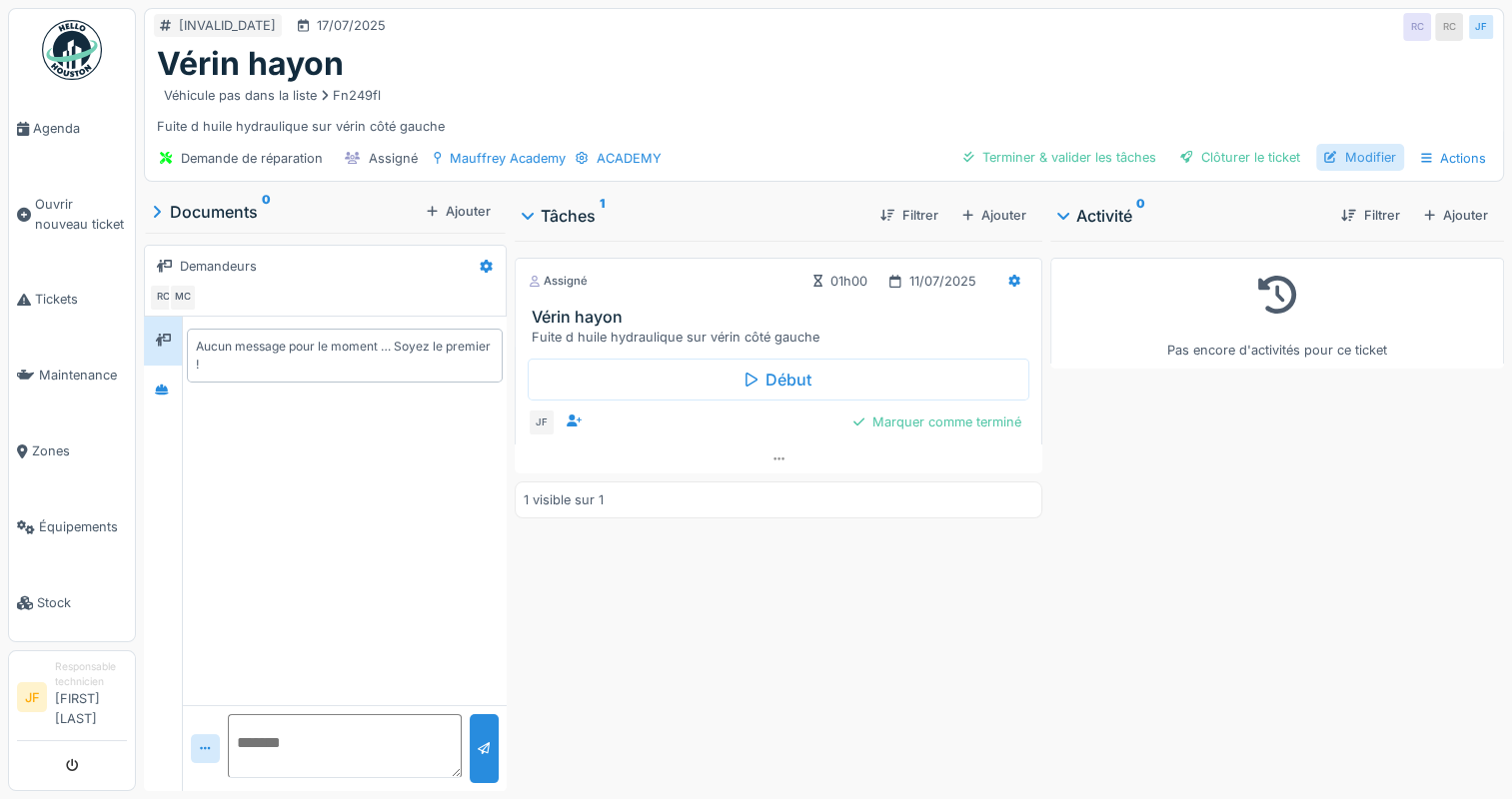 click on "Modifier" at bounding box center (1360, 157) 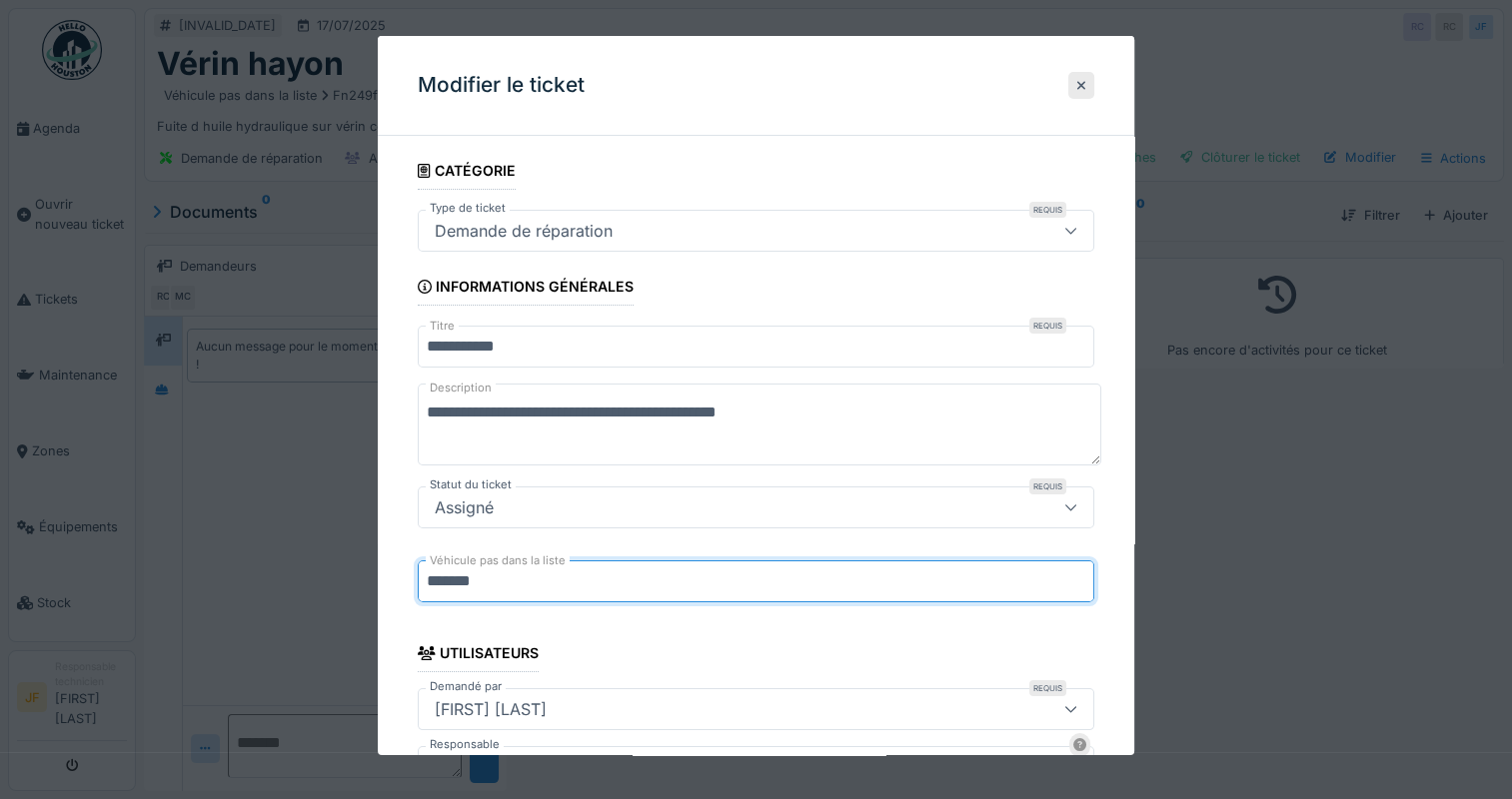 drag, startPoint x: 491, startPoint y: 581, endPoint x: 418, endPoint y: 580, distance: 73.00685 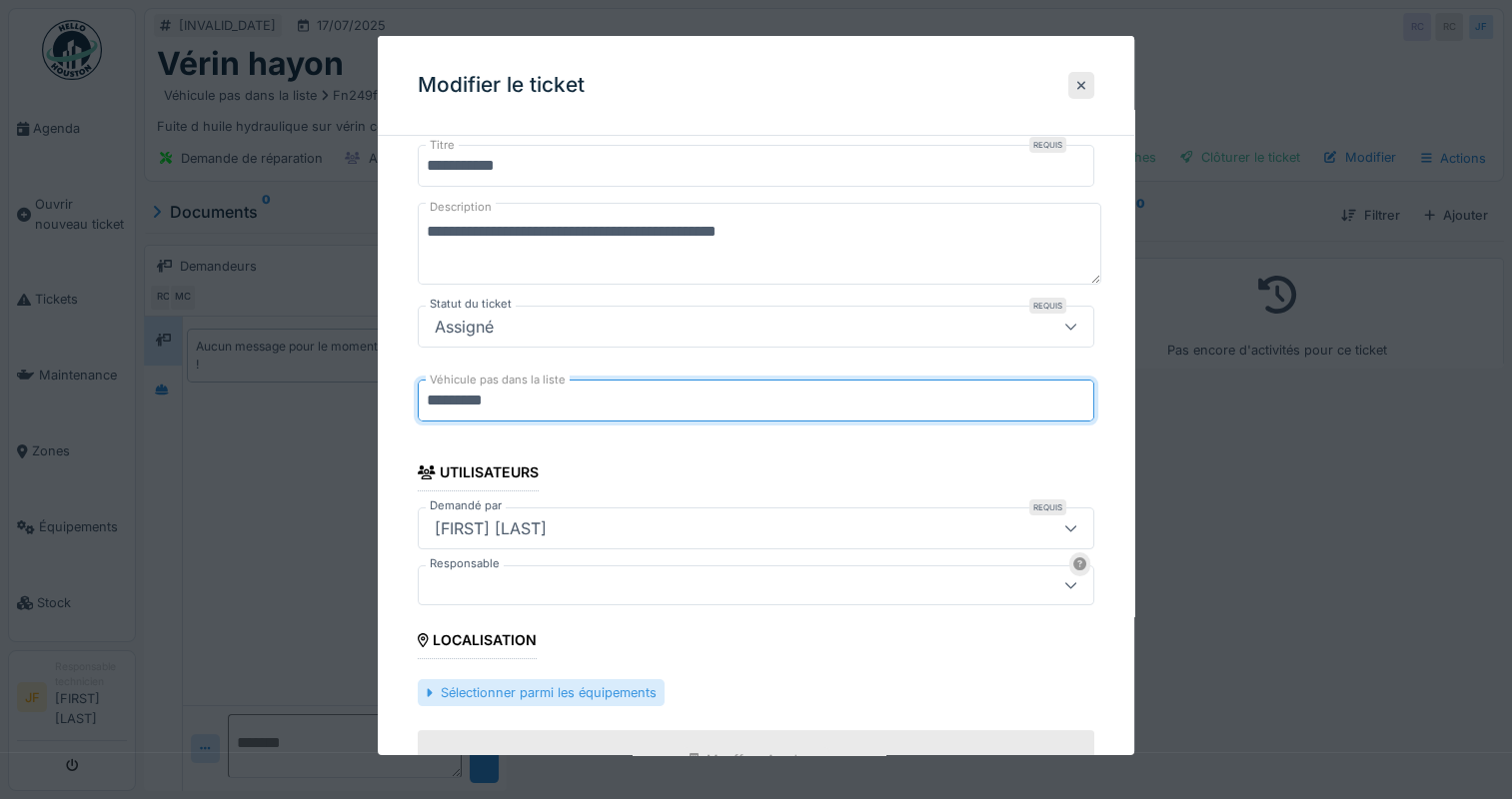 scroll, scrollTop: 200, scrollLeft: 0, axis: vertical 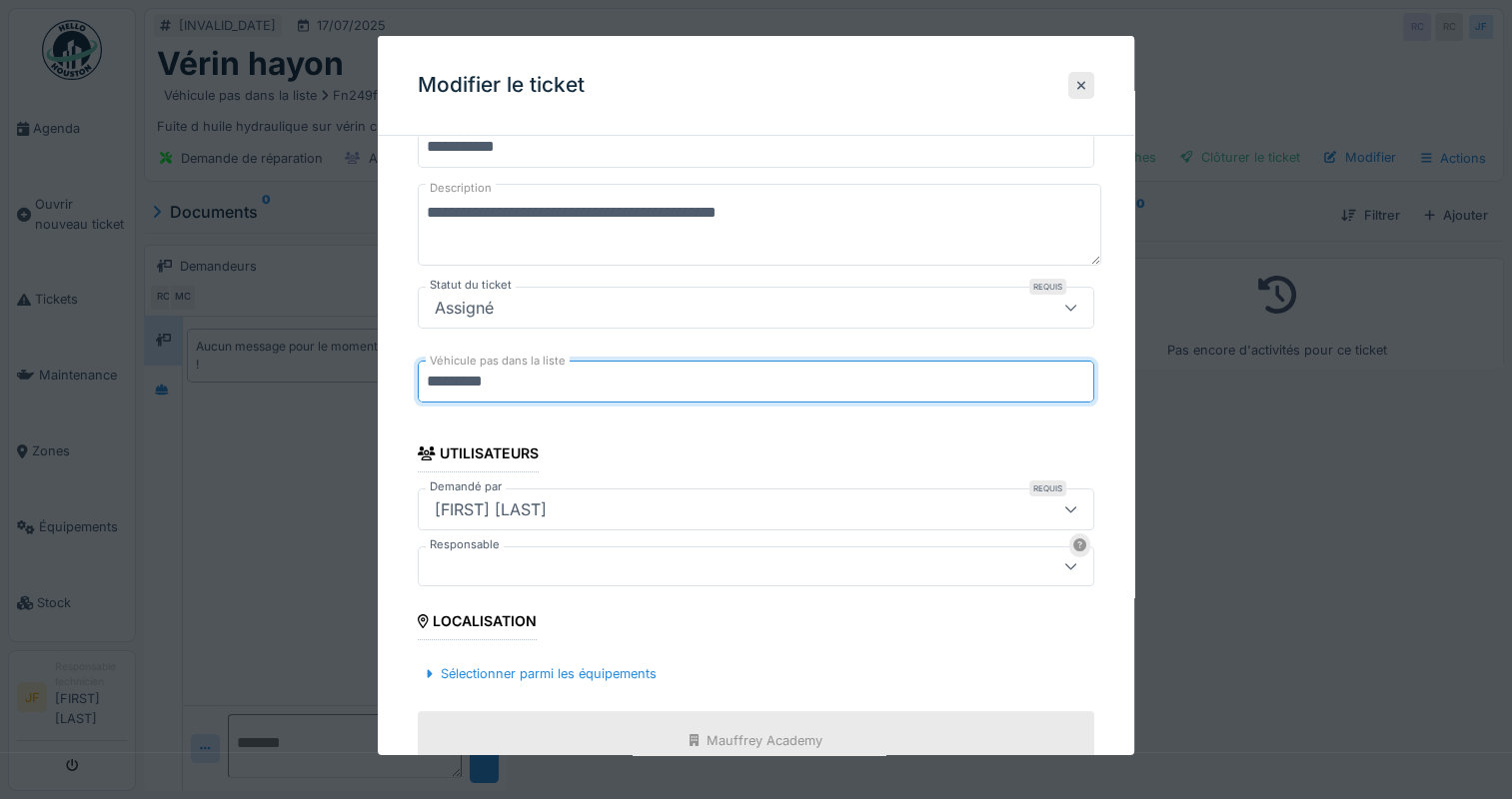 type on "*********" 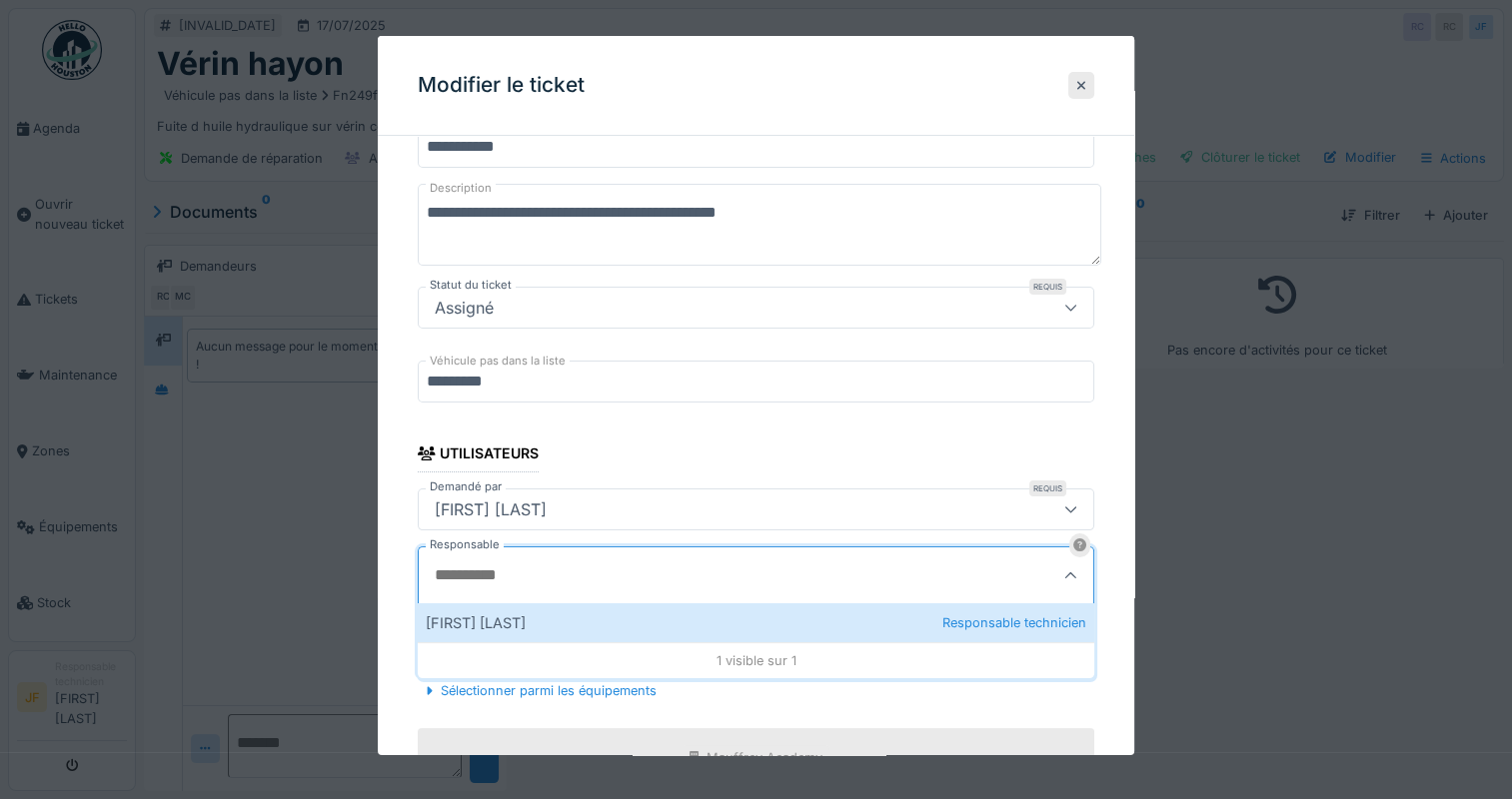 click on "Responsable" at bounding box center (710, 575) 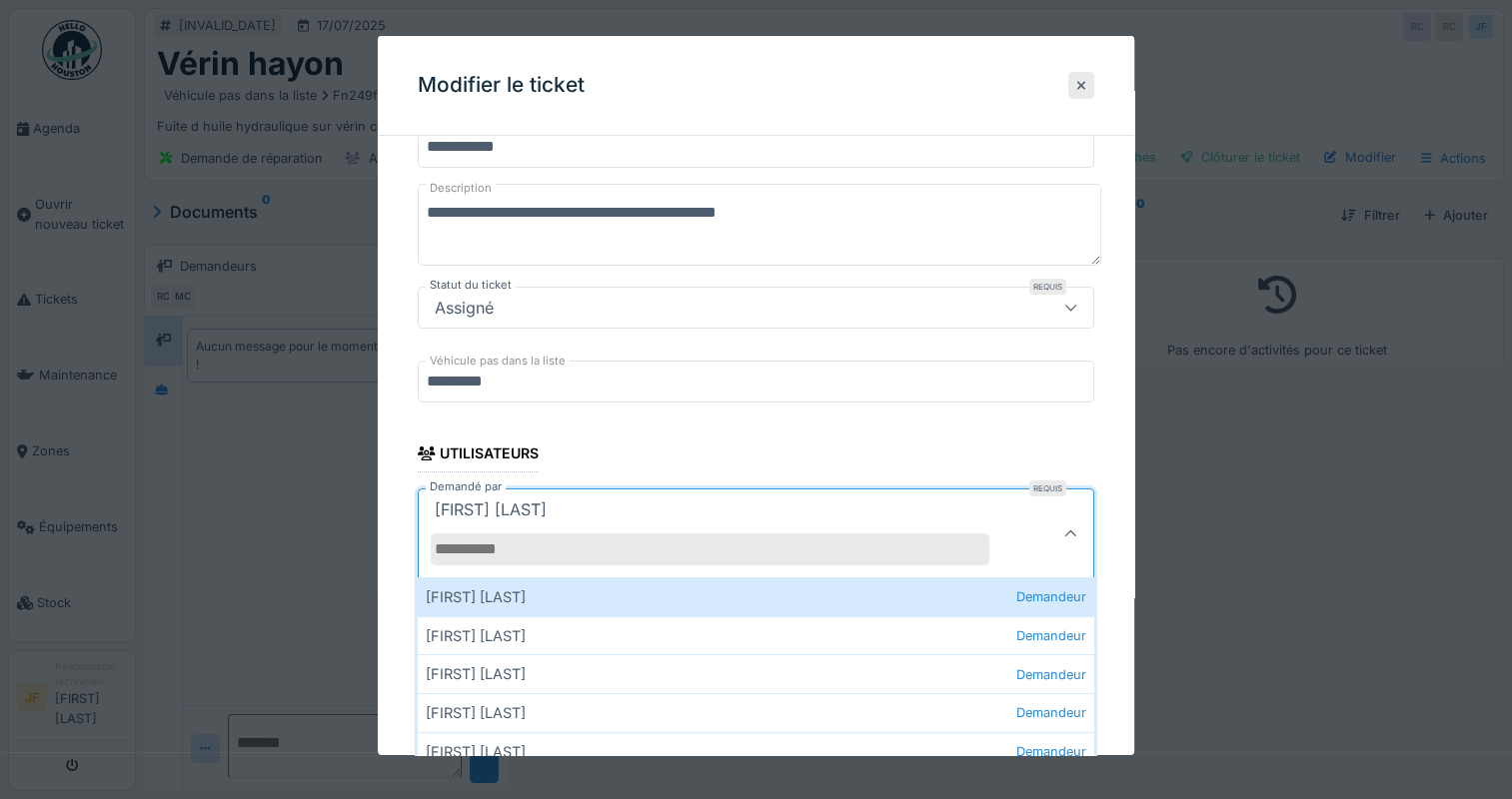 click on "**********" at bounding box center (756, 522) 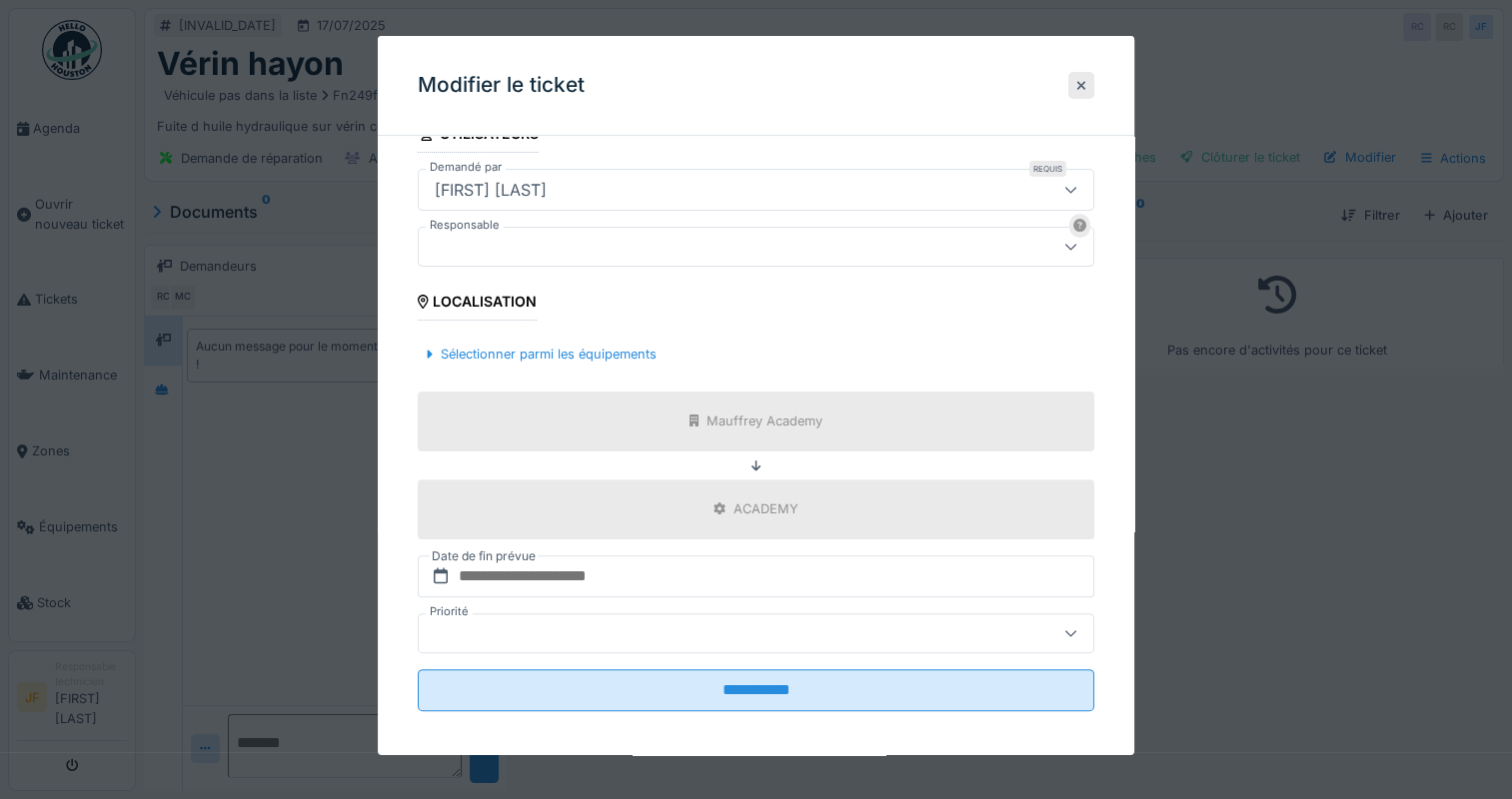 scroll, scrollTop: 525, scrollLeft: 0, axis: vertical 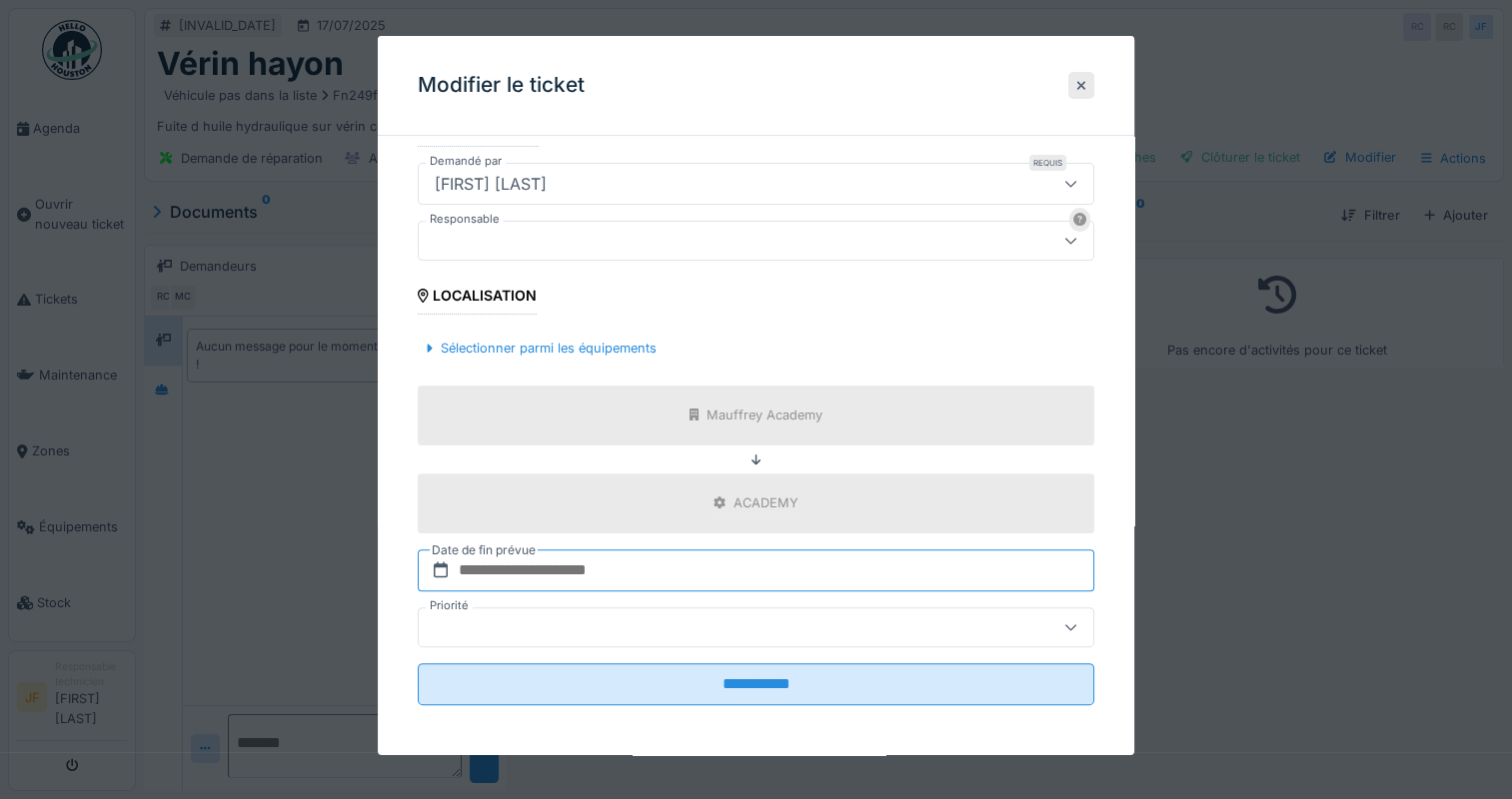 click at bounding box center [756, 570] 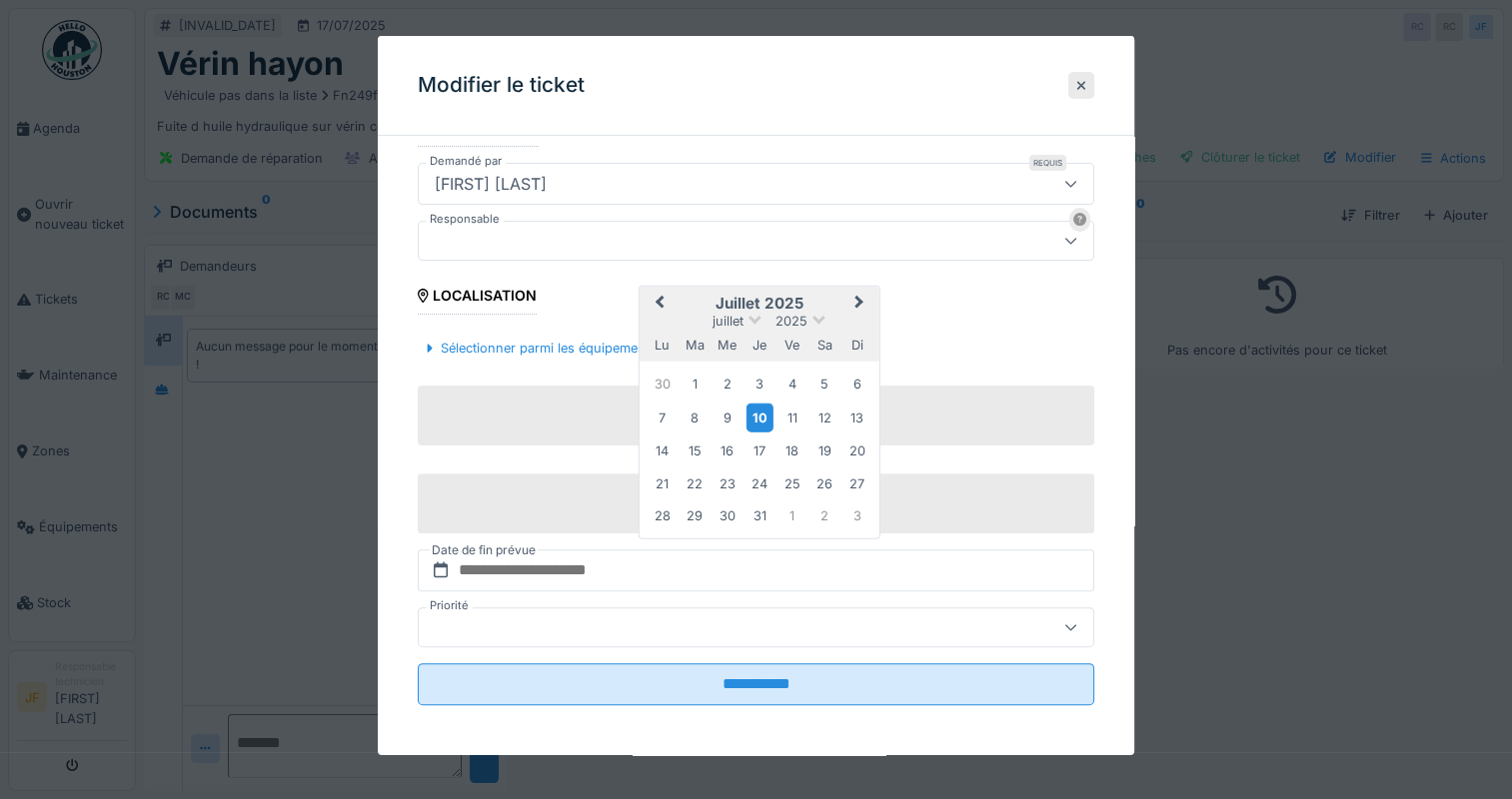 click on "10" at bounding box center (758, 416) 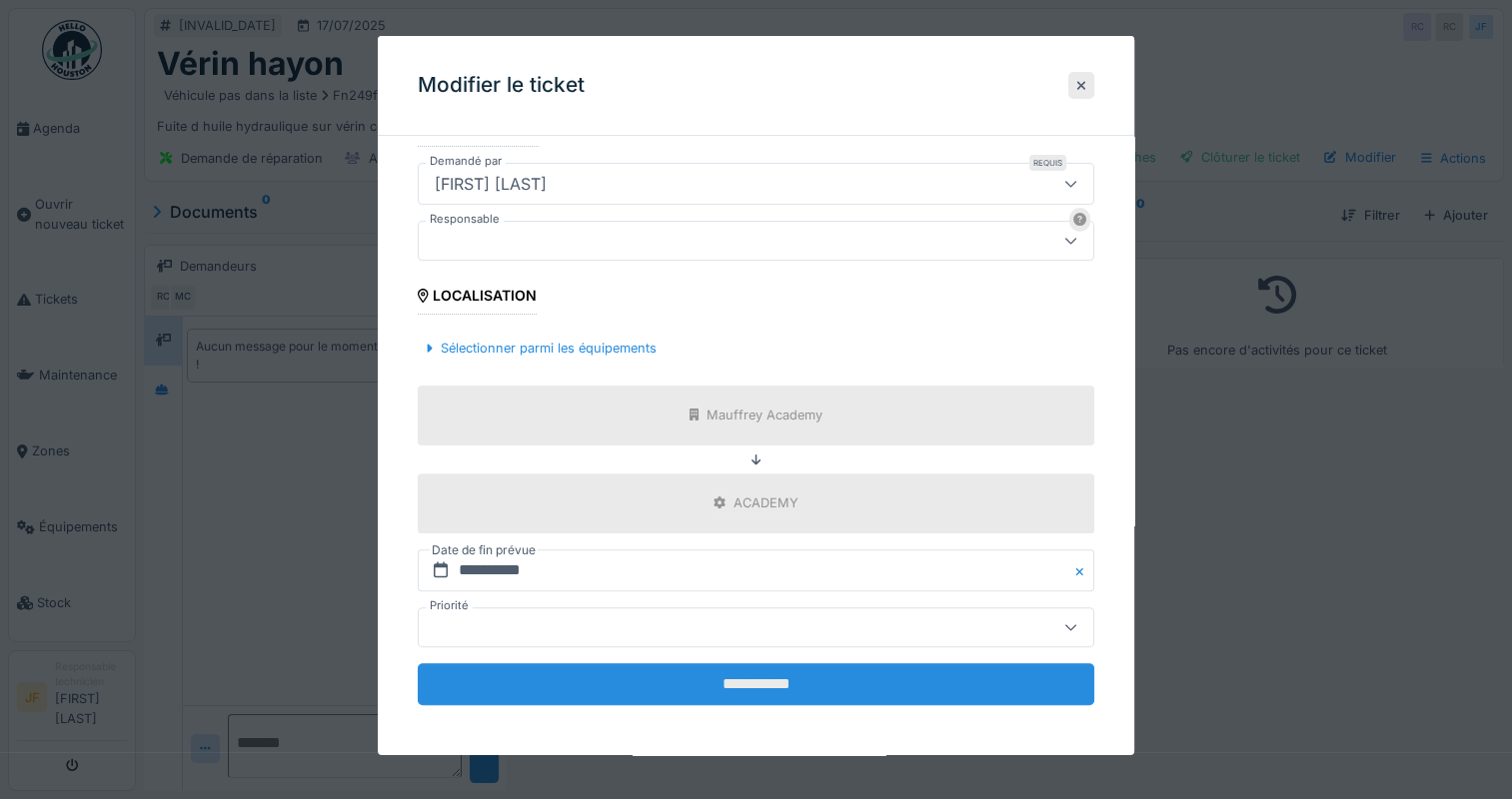 click on "**********" at bounding box center (756, 684) 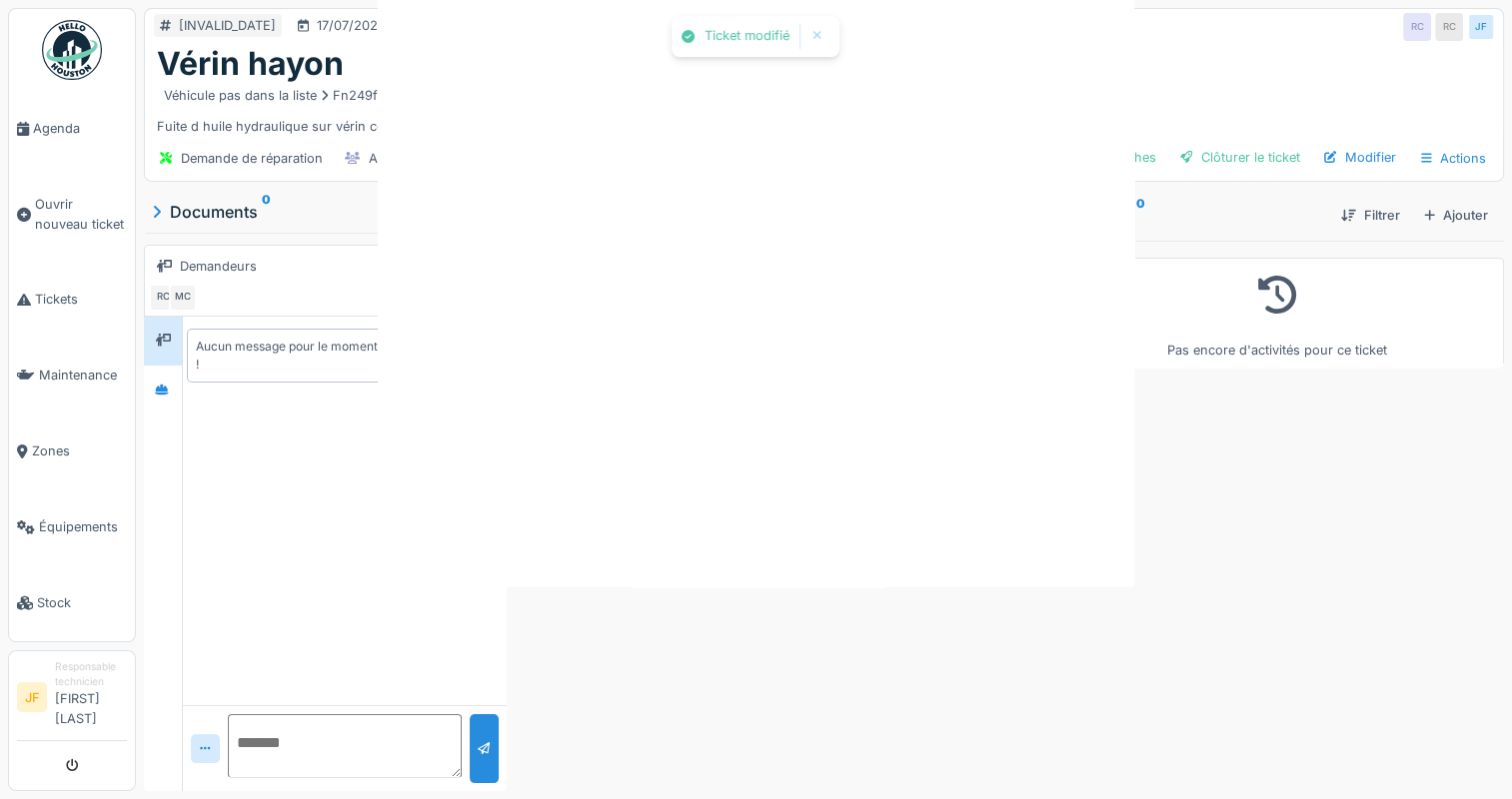 scroll, scrollTop: 0, scrollLeft: 0, axis: both 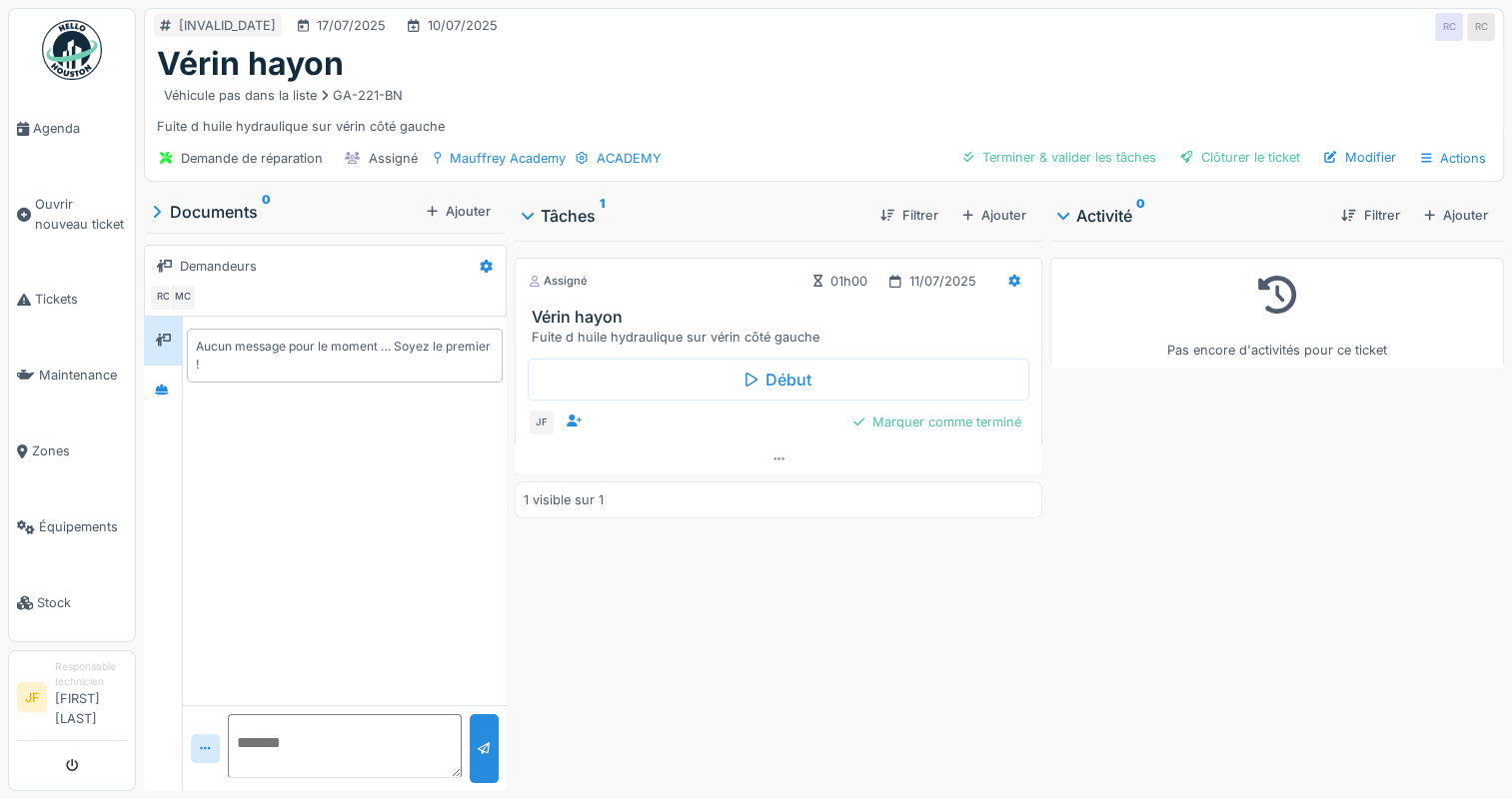 click at bounding box center (345, 746) 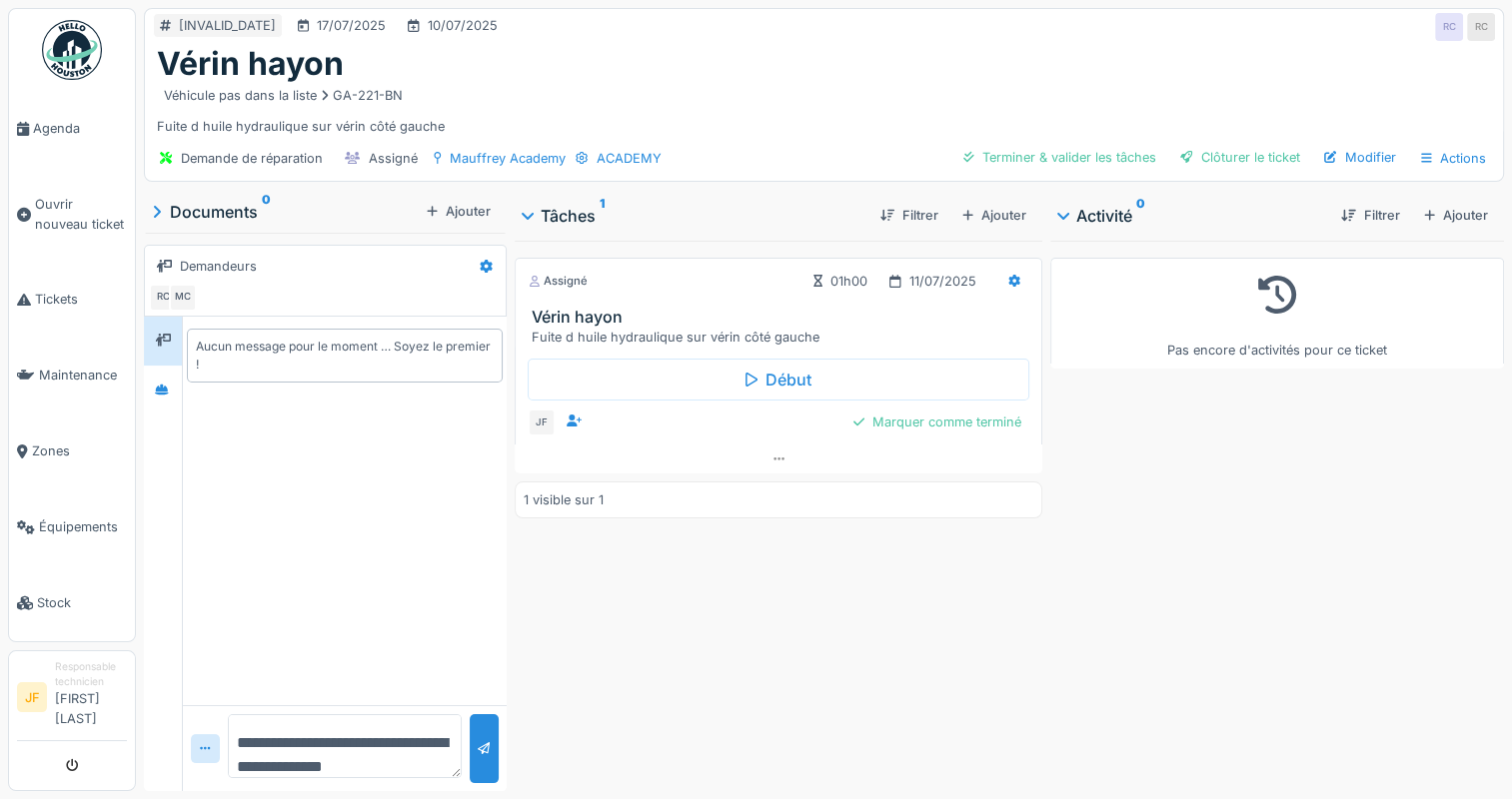 type on "**********" 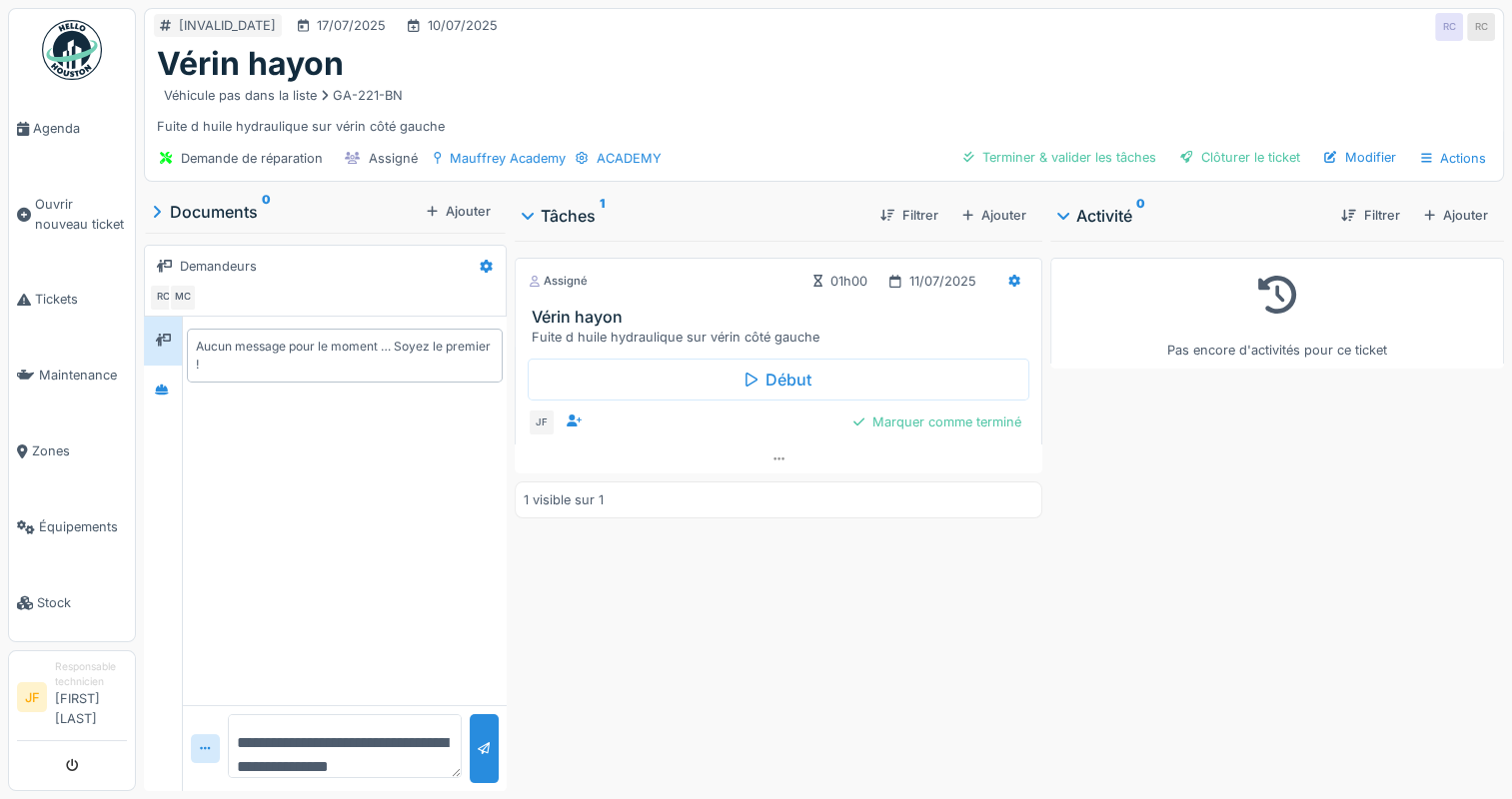 scroll, scrollTop: 0, scrollLeft: 0, axis: both 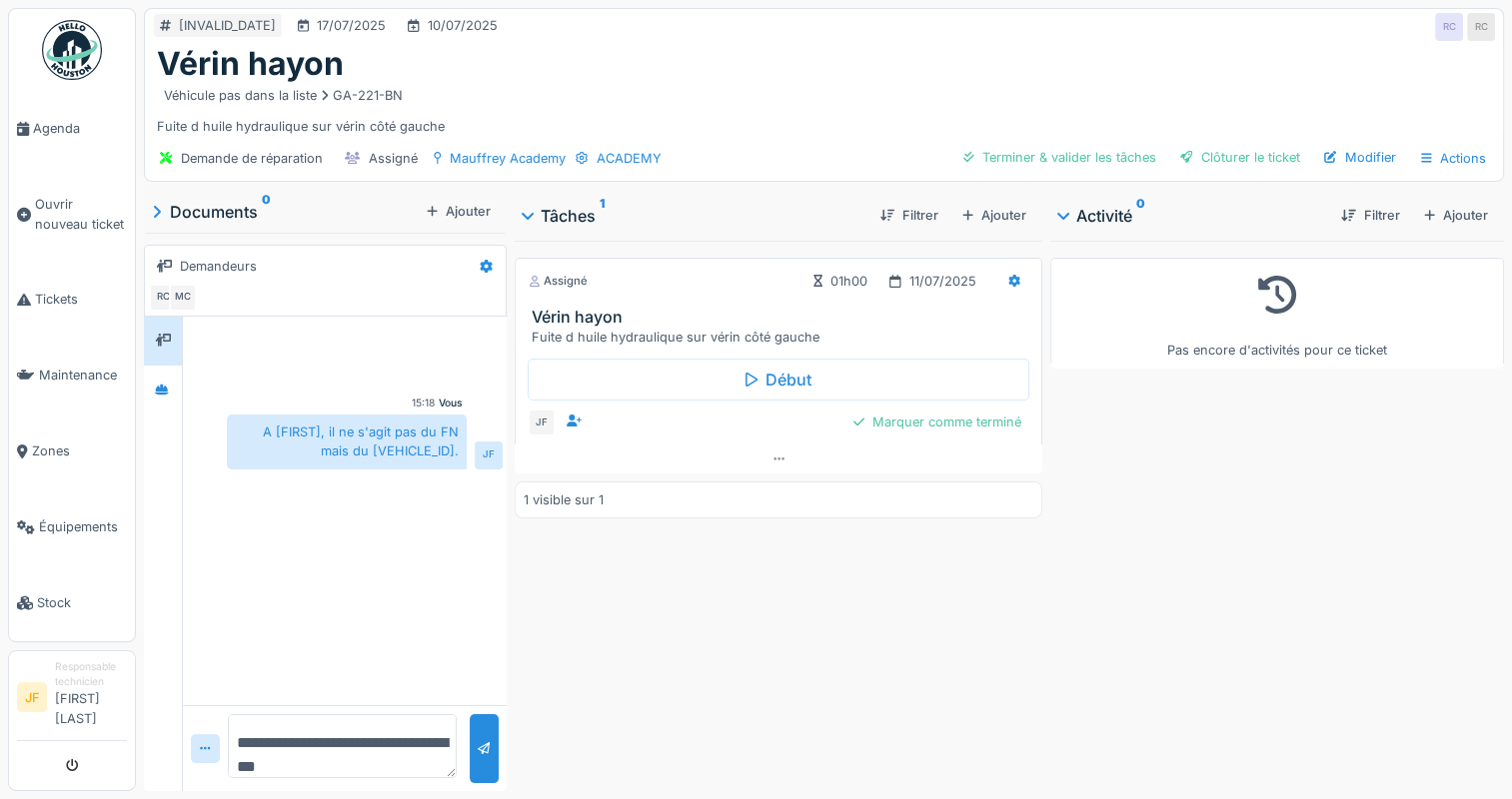 type on "**********" 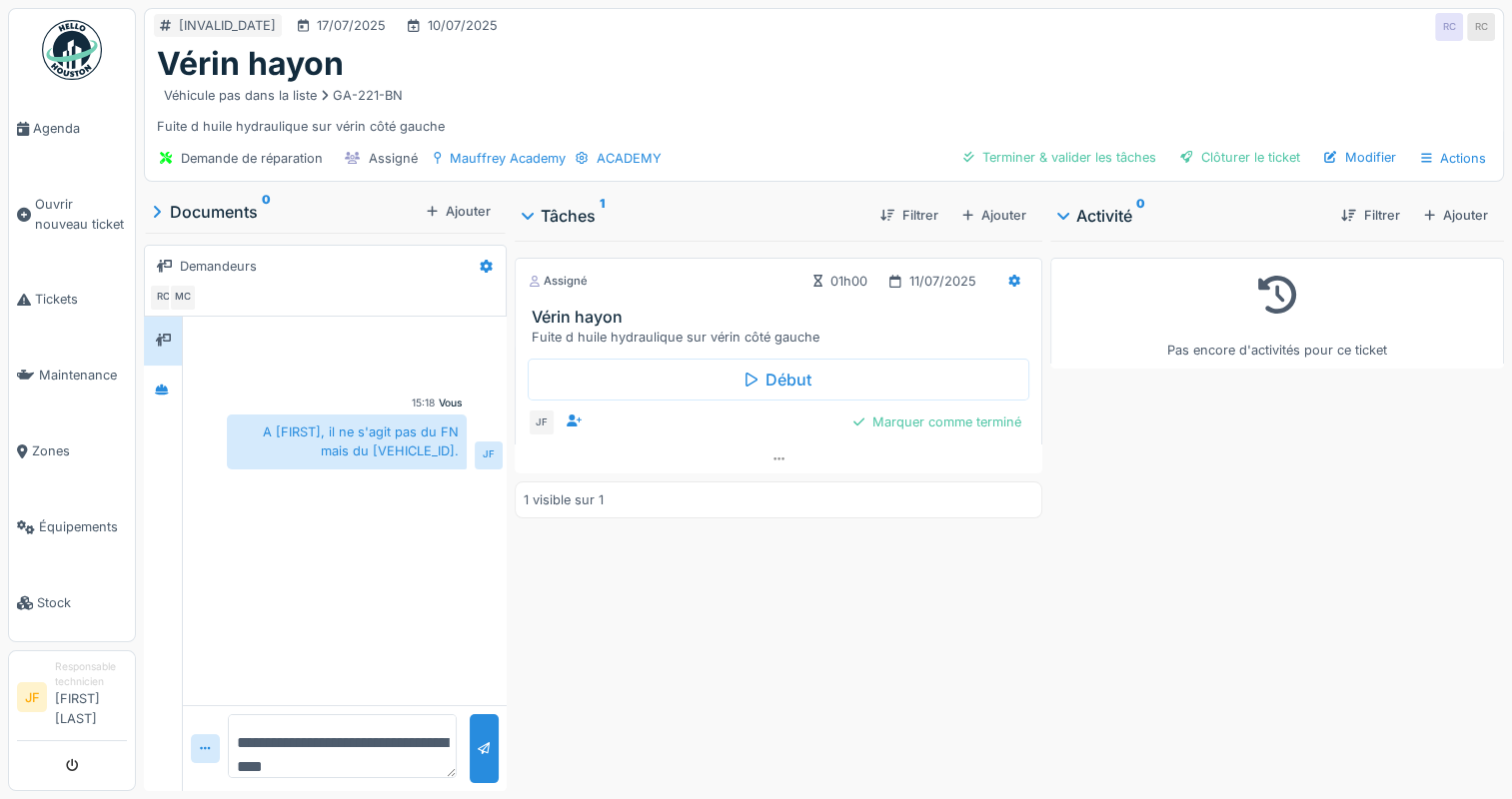 scroll, scrollTop: 0, scrollLeft: 0, axis: both 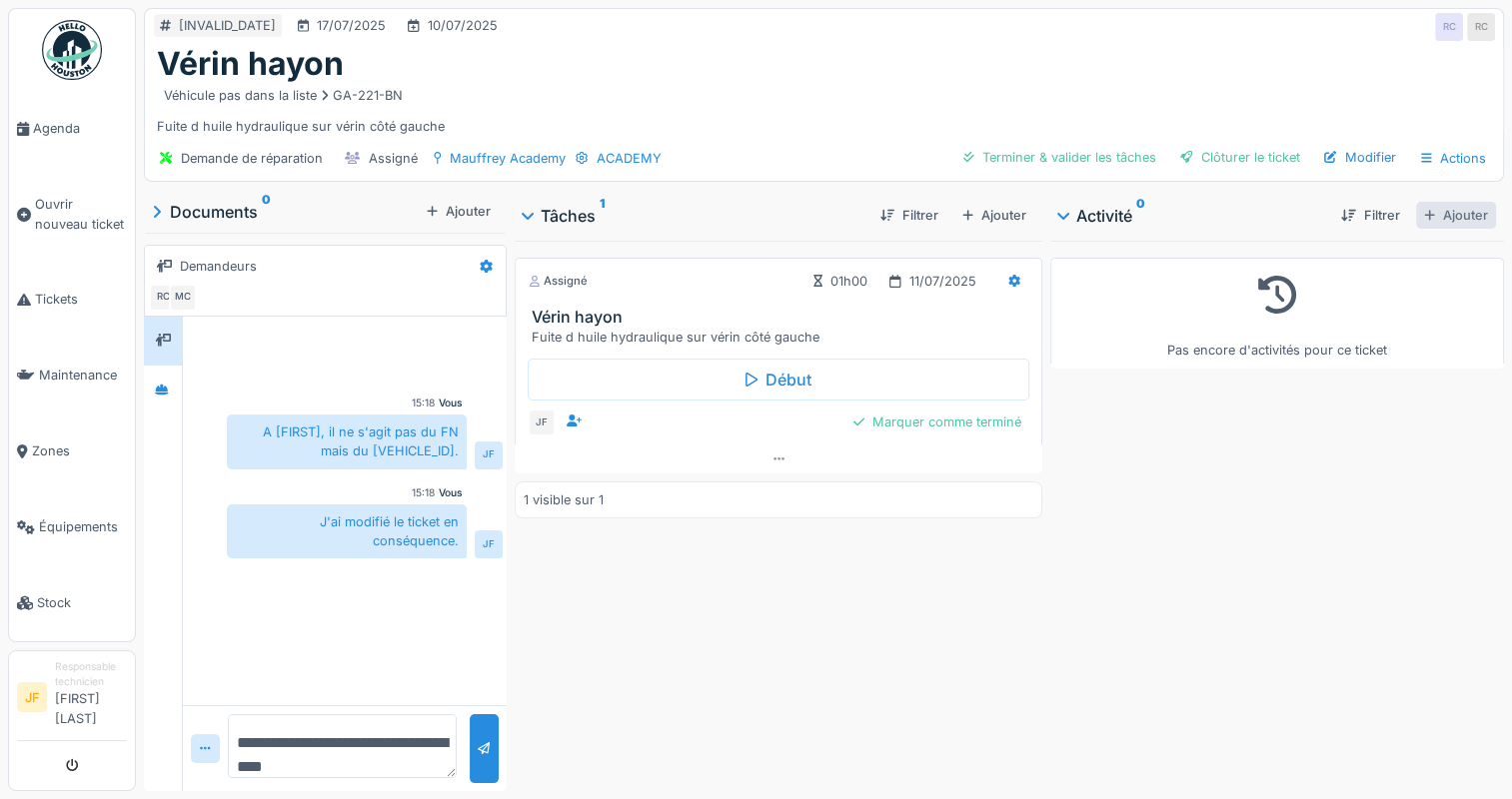 click on "Ajouter" at bounding box center (1456, 215) 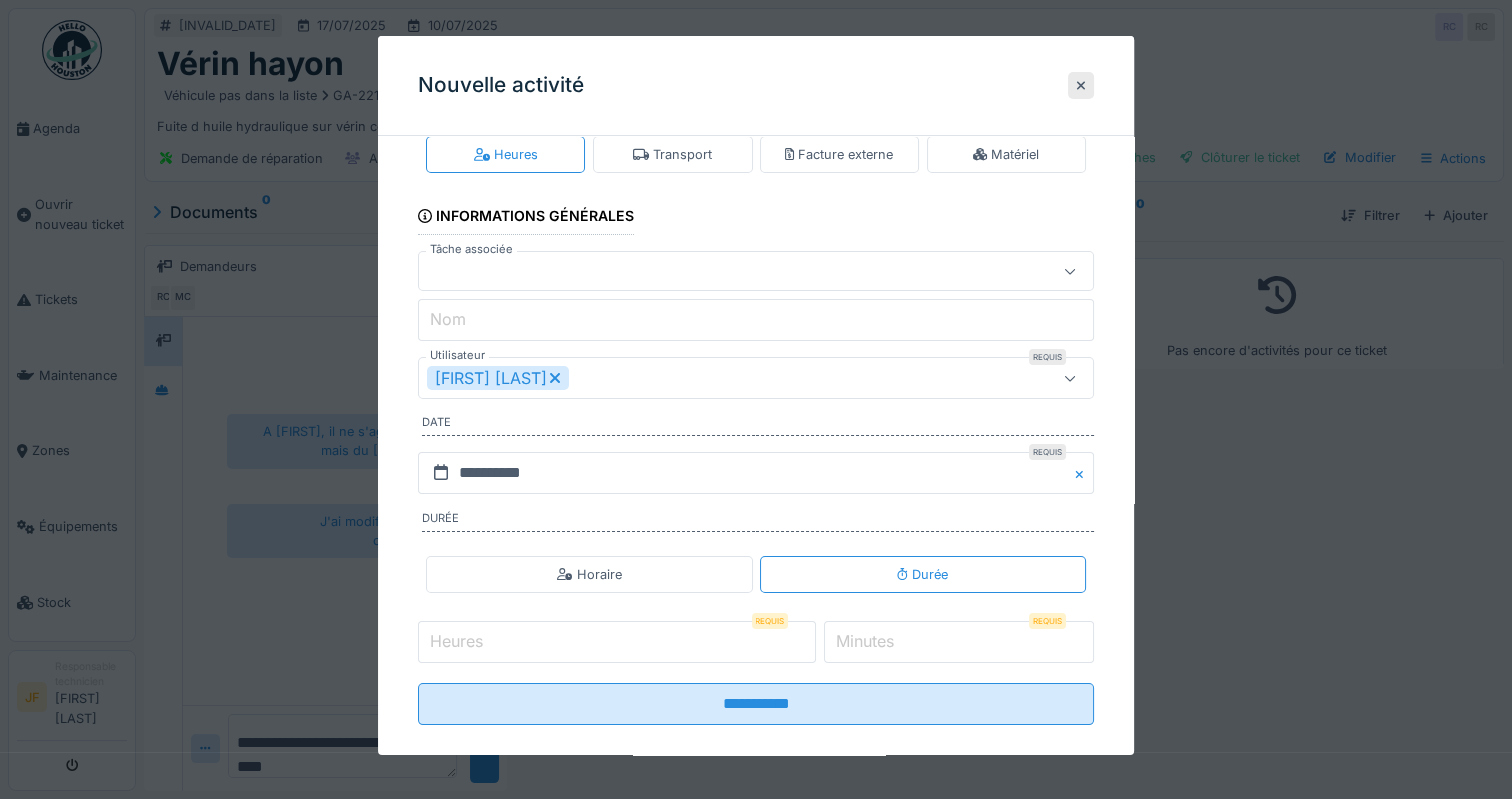 scroll, scrollTop: 62, scrollLeft: 0, axis: vertical 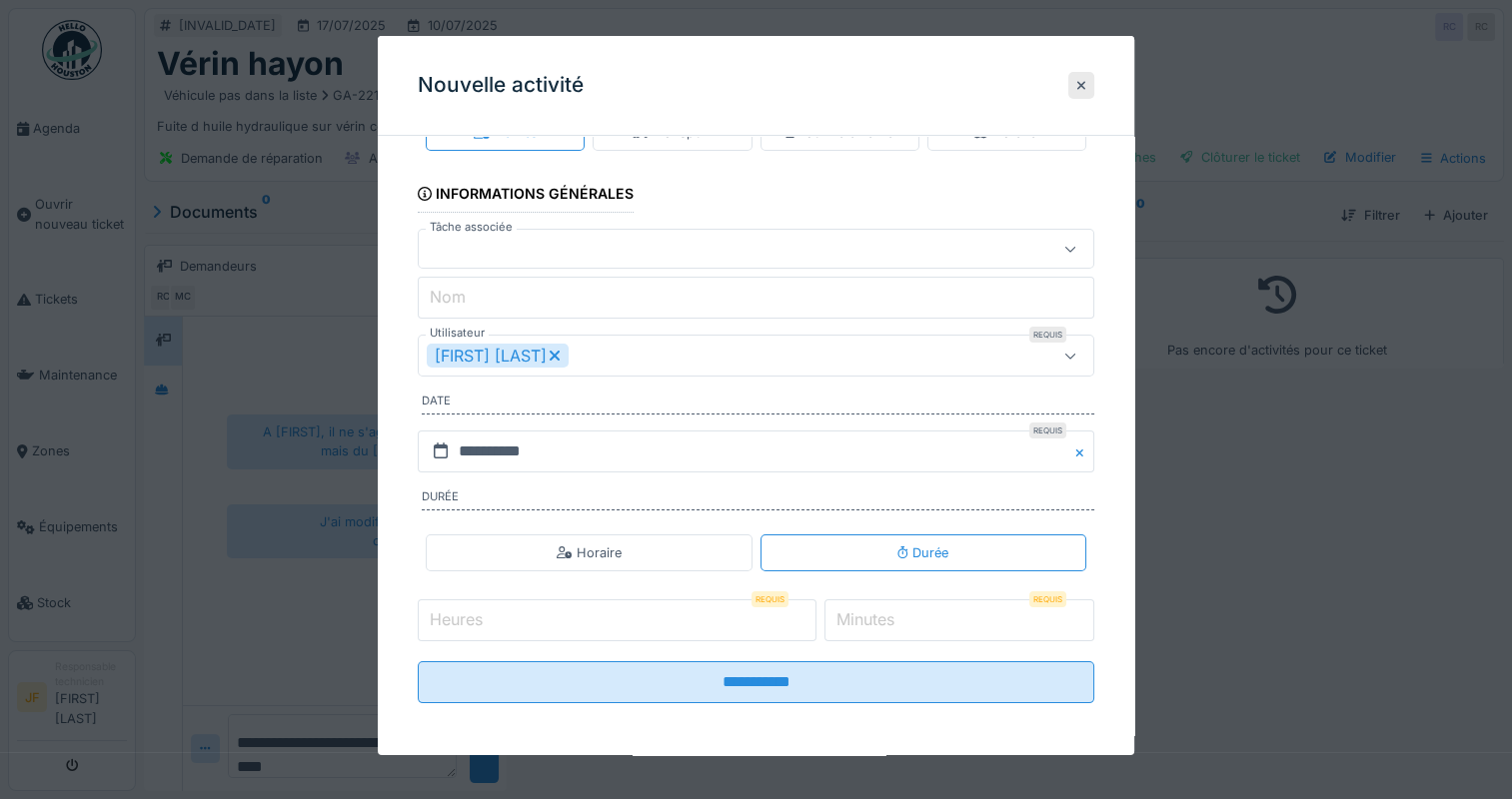click on "Heures" at bounding box center (617, 620) 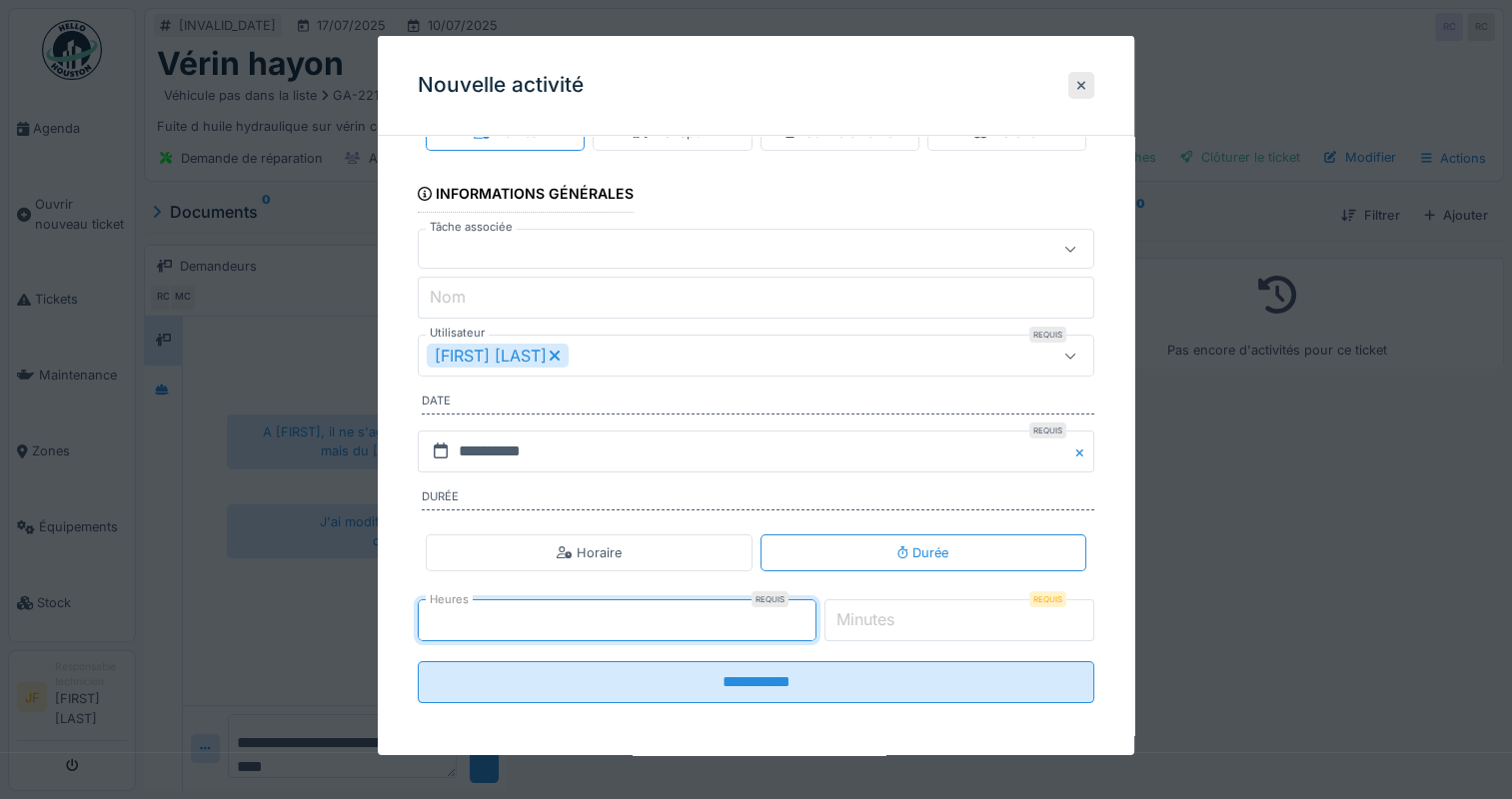 scroll, scrollTop: 15, scrollLeft: 0, axis: vertical 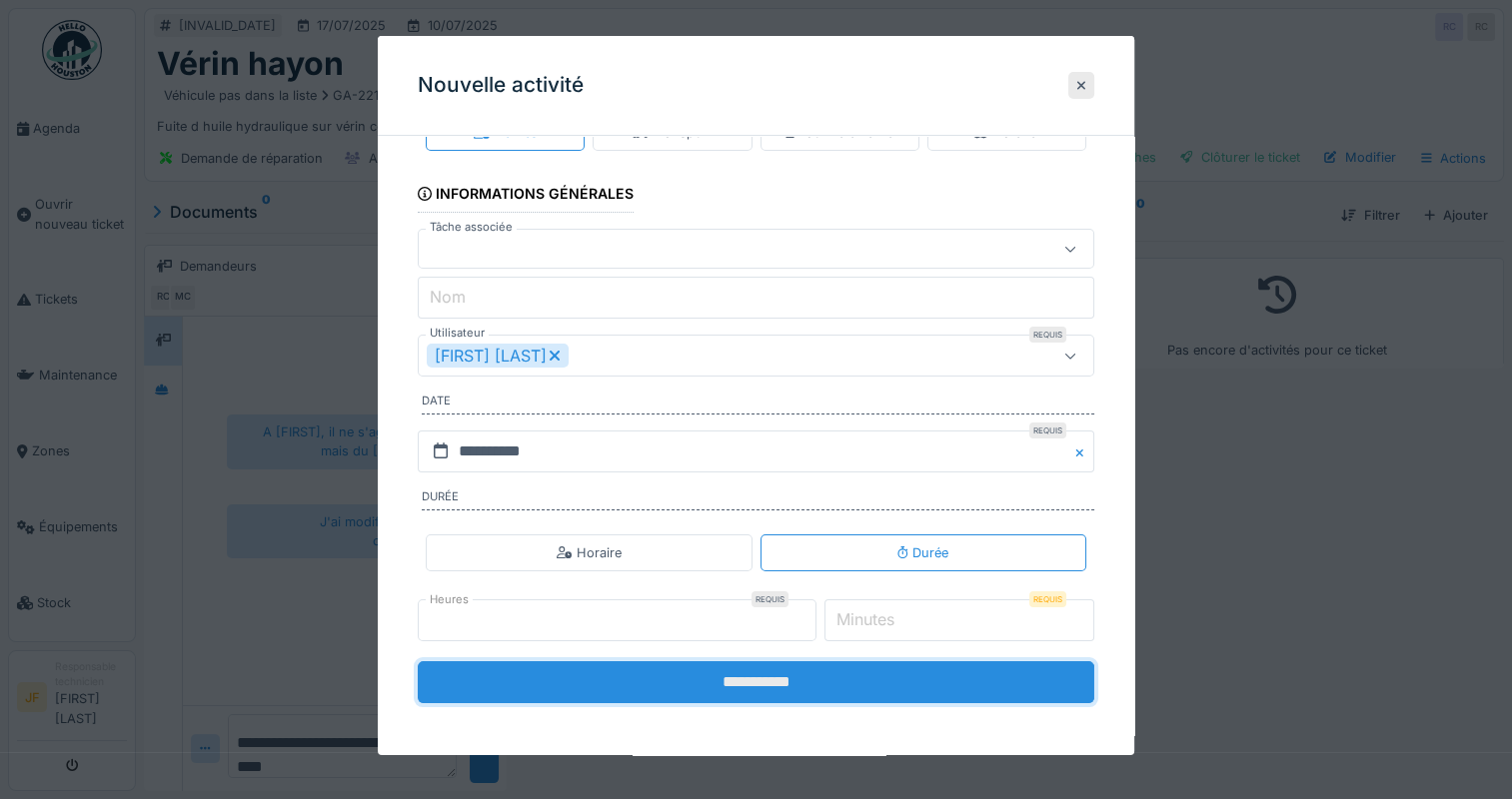 click on "**********" at bounding box center (756, 682) 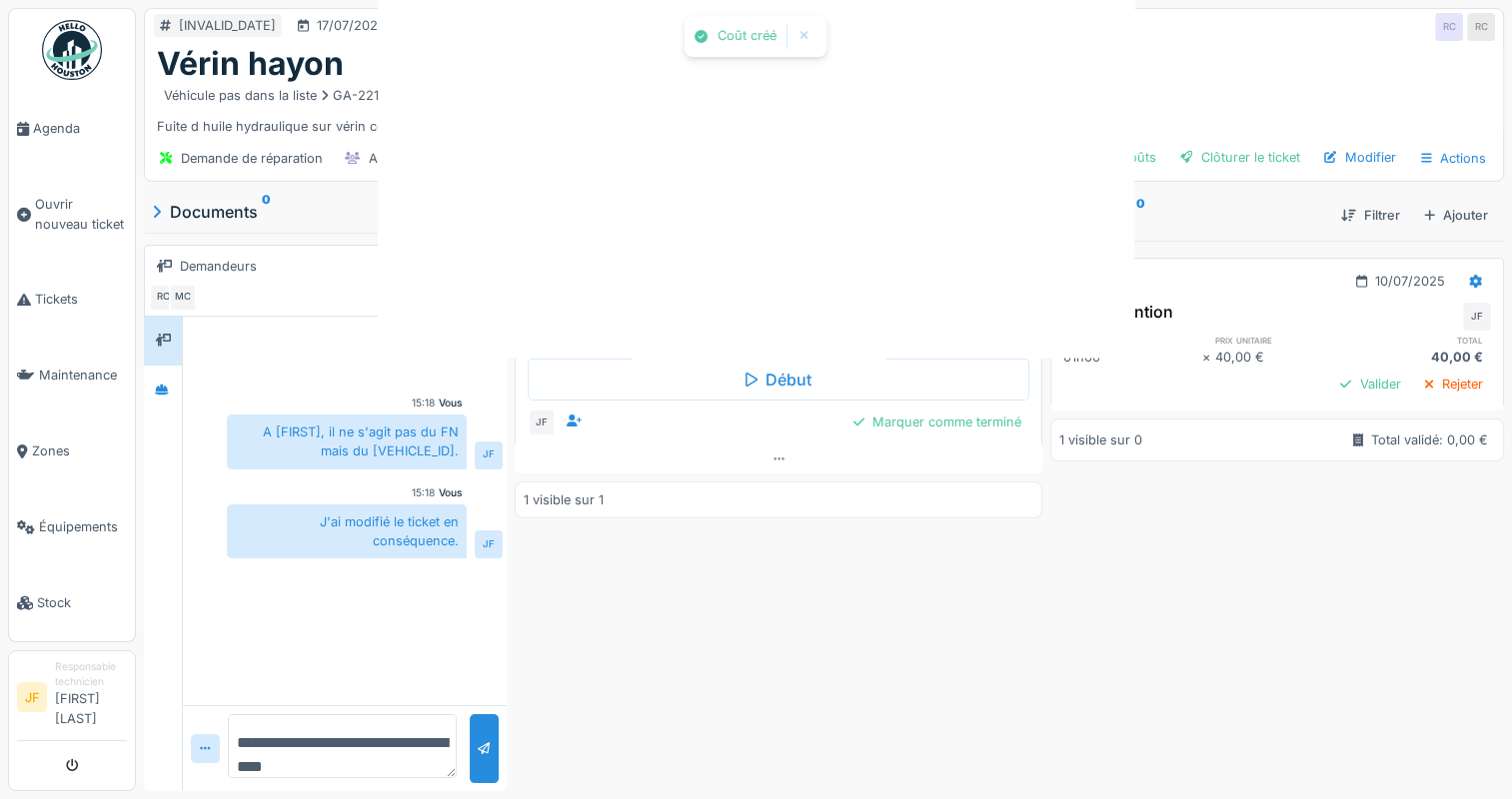 scroll, scrollTop: 0, scrollLeft: 0, axis: both 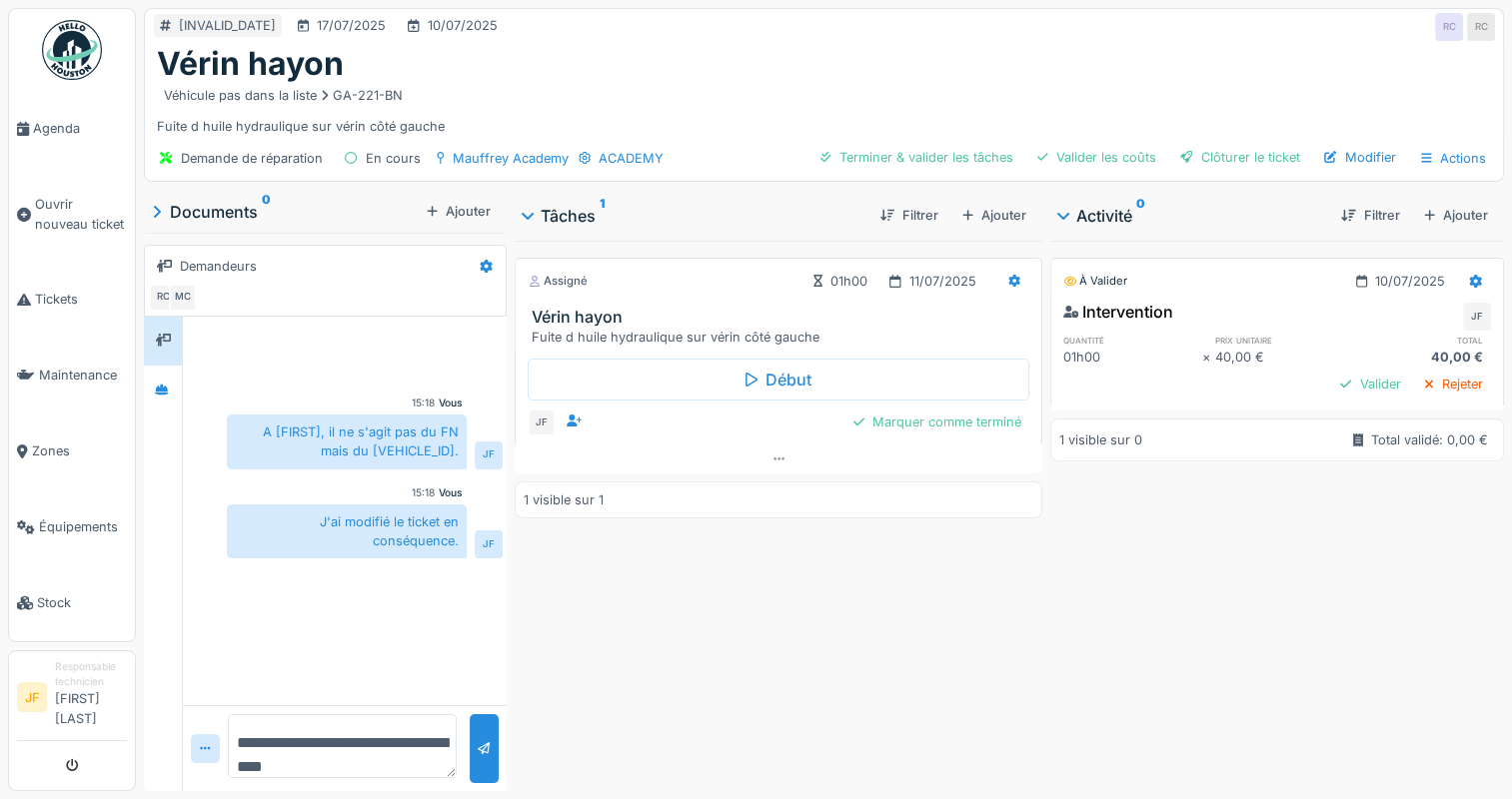 click on "Assigné [TIME] [DATE] [VEHICLE_PART] [ISSUE] sur [VEHICLE_PART] côté gauche  Début [FIRST] [LAST] Marquer comme terminé 1 visible sur 1" at bounding box center (778, 511) 